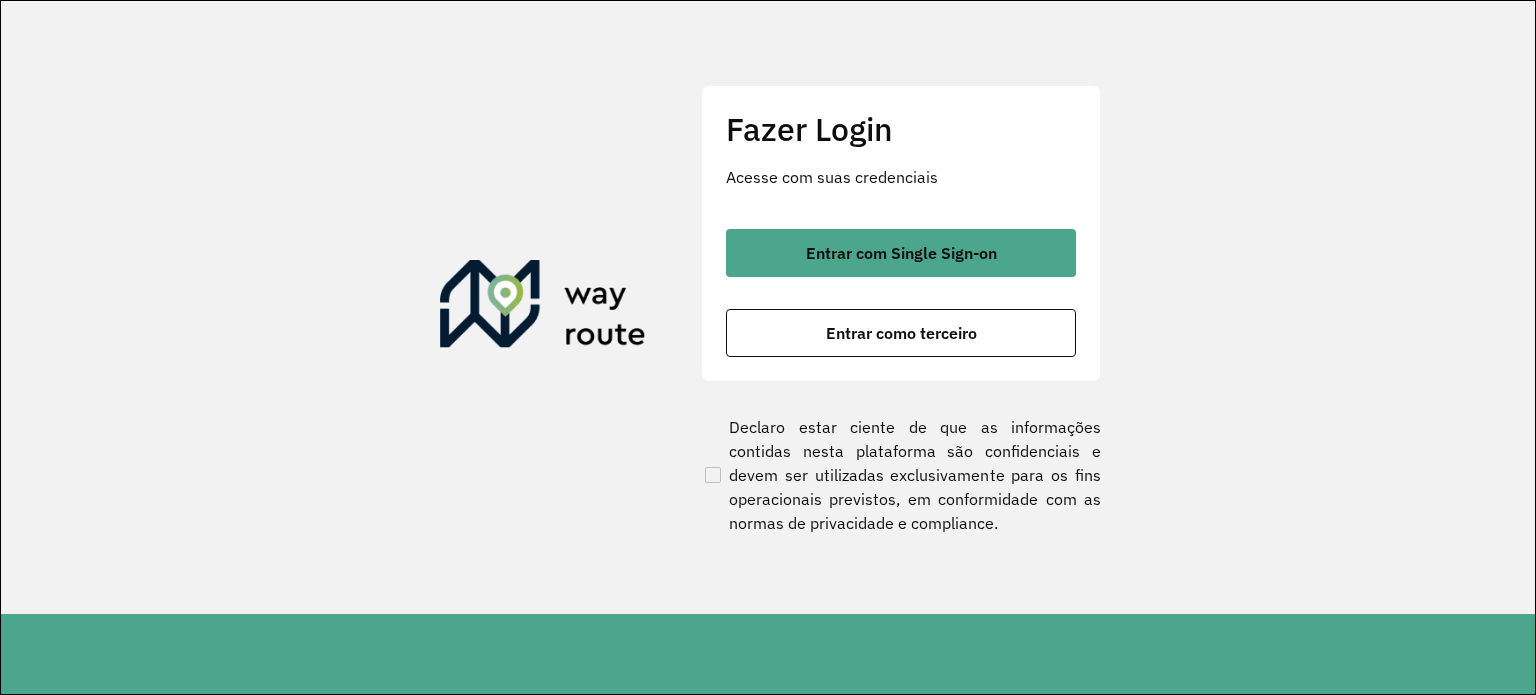 scroll, scrollTop: 0, scrollLeft: 0, axis: both 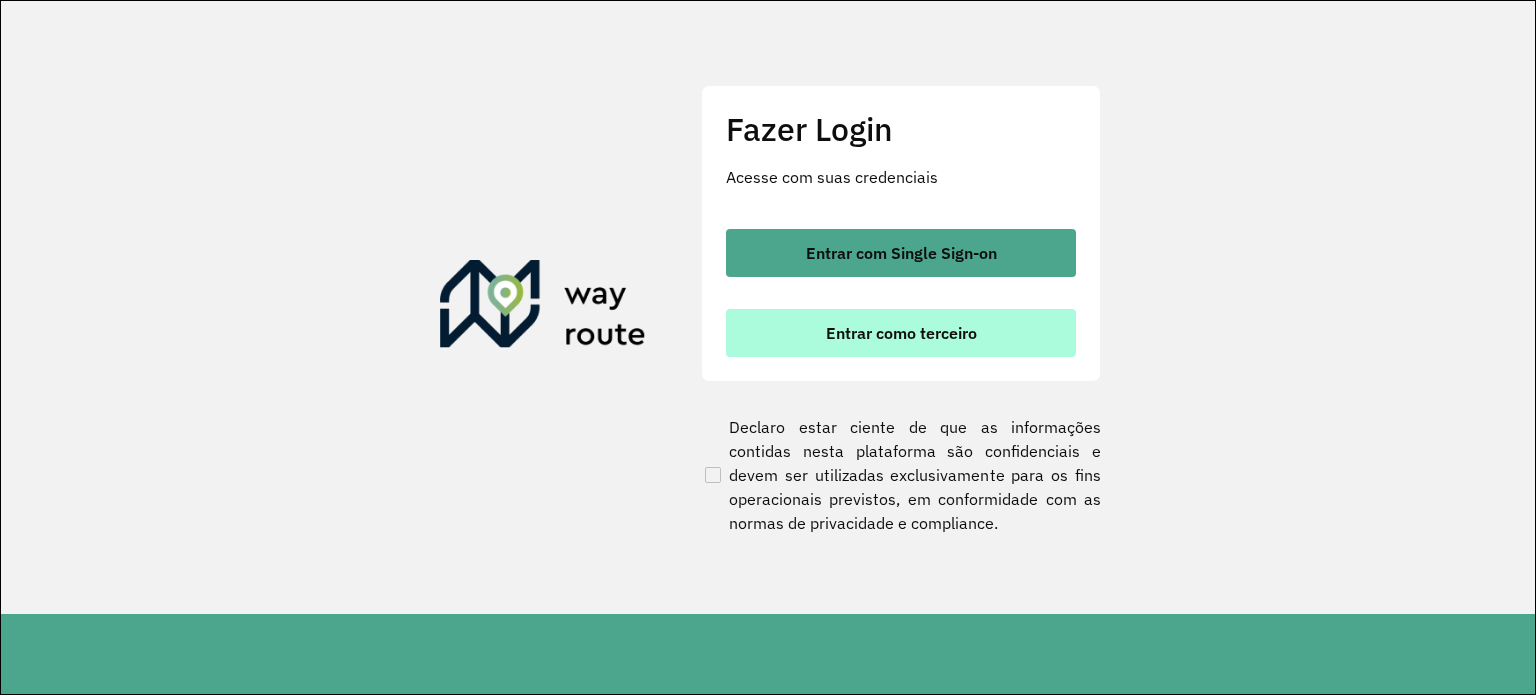 click on "Entrar como terceiro" at bounding box center [901, 333] 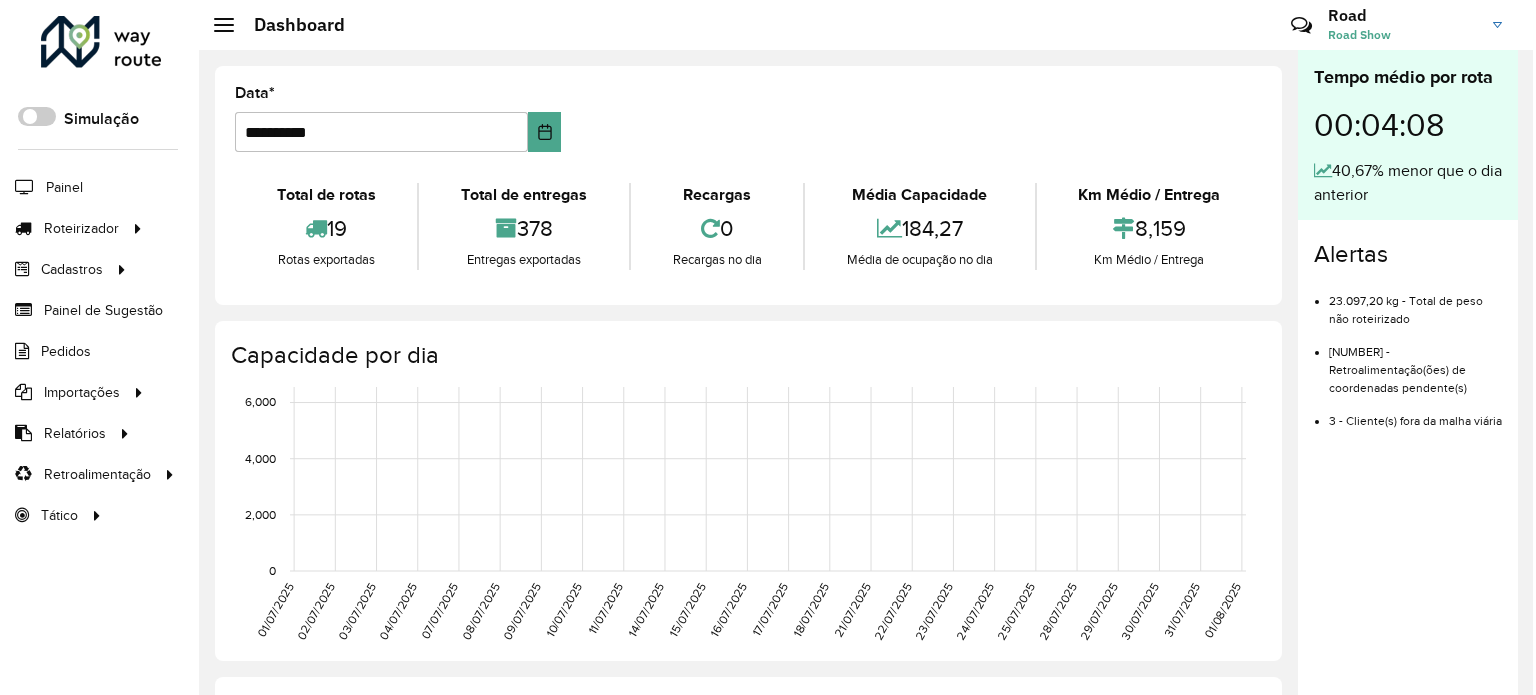 scroll, scrollTop: 0, scrollLeft: 0, axis: both 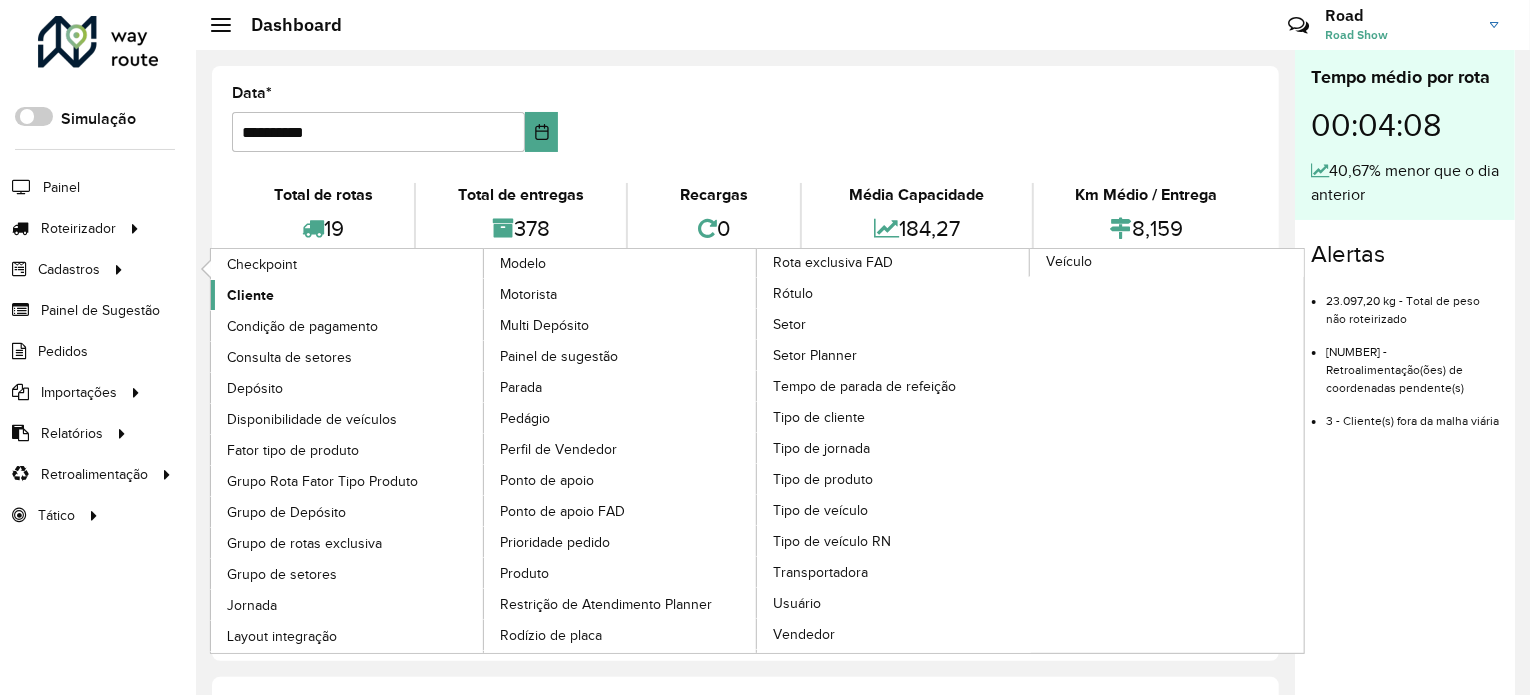 click on "Cliente" 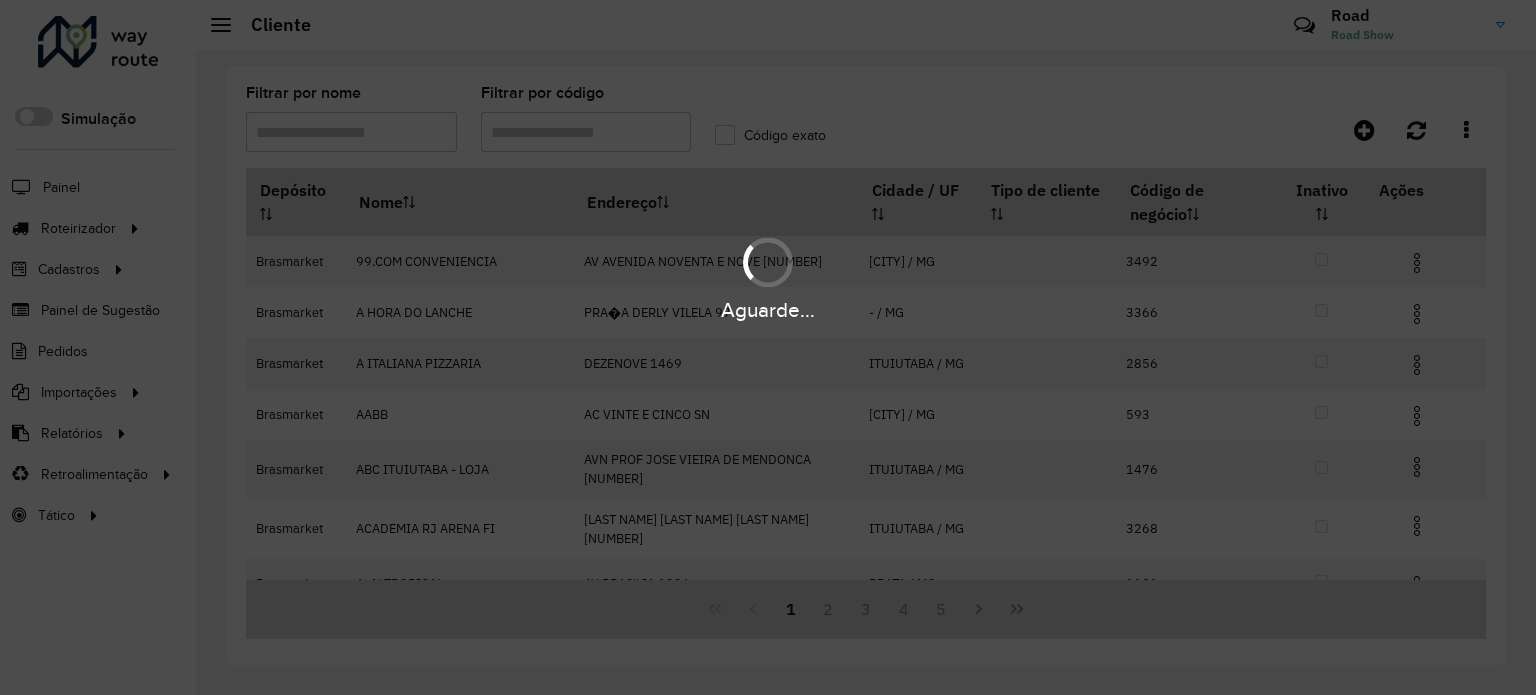 click on "Aguarde...  Pop-up bloqueado!  Seu navegador bloqueou automáticamente a abertura de uma nova janela.   Acesse as configurações e adicione o endereço do sistema a lista de permissão.   Fechar  Roteirizador AmbevTech Simulação Painel Roteirizador Entregas Vendas Cadastros Checkpoint Cliente Condição de pagamento Consulta de setores Depósito Disponibilidade de veículos Fator tipo de produto Grupo Rota Fator Tipo Produto Grupo de Depósito Grupo de rotas exclusiva Grupo de setores Jornada Layout integração Modelo Motorista Multi Depósito Painel de sugestão Parada Pedágio Perfil de Vendedor Ponto de apoio Ponto de apoio FAD Prioridade pedido Produto Restrição de Atendimento Planner Rodízio de placa Rota exclusiva FAD Rótulo Setor Setor Planner Tempo de parada de refeição Tipo de cliente Tipo de jornada Tipo de produto Tipo de veículo Tipo de veículo RN Transportadora Usuário Vendedor Veículo Painel de Sugestão Pedidos Importações Clientes Fator tipo produto Grade de atendimento Setor" at bounding box center [768, 347] 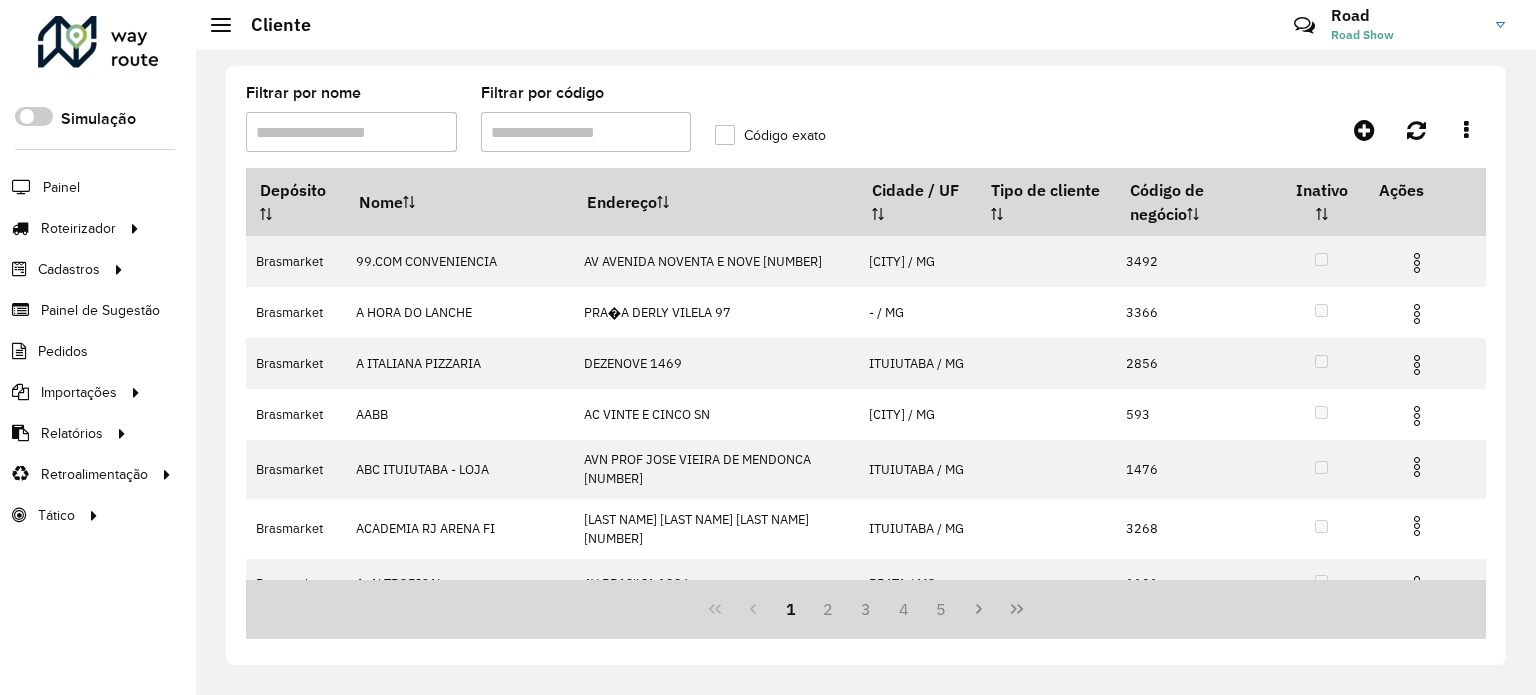 click on "Filtrar por código" at bounding box center (586, 132) 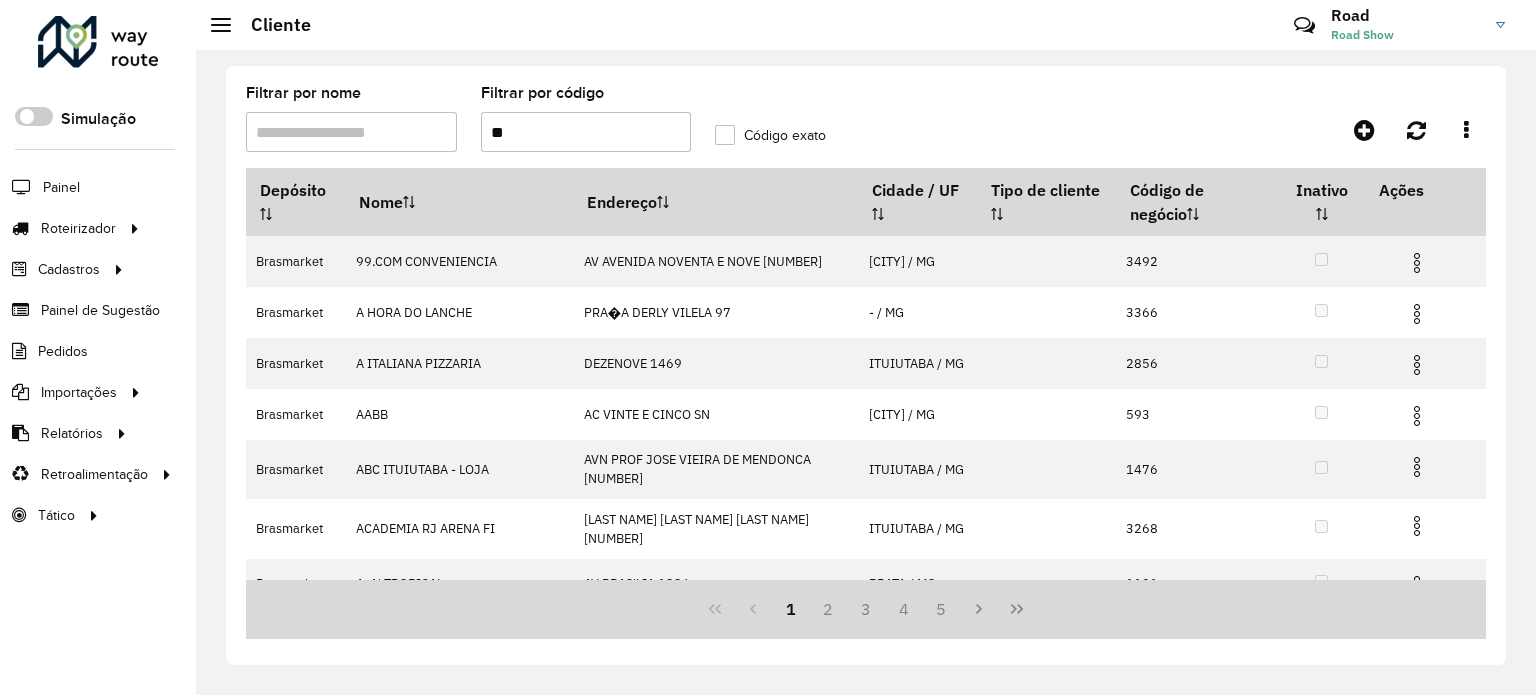 type on "**" 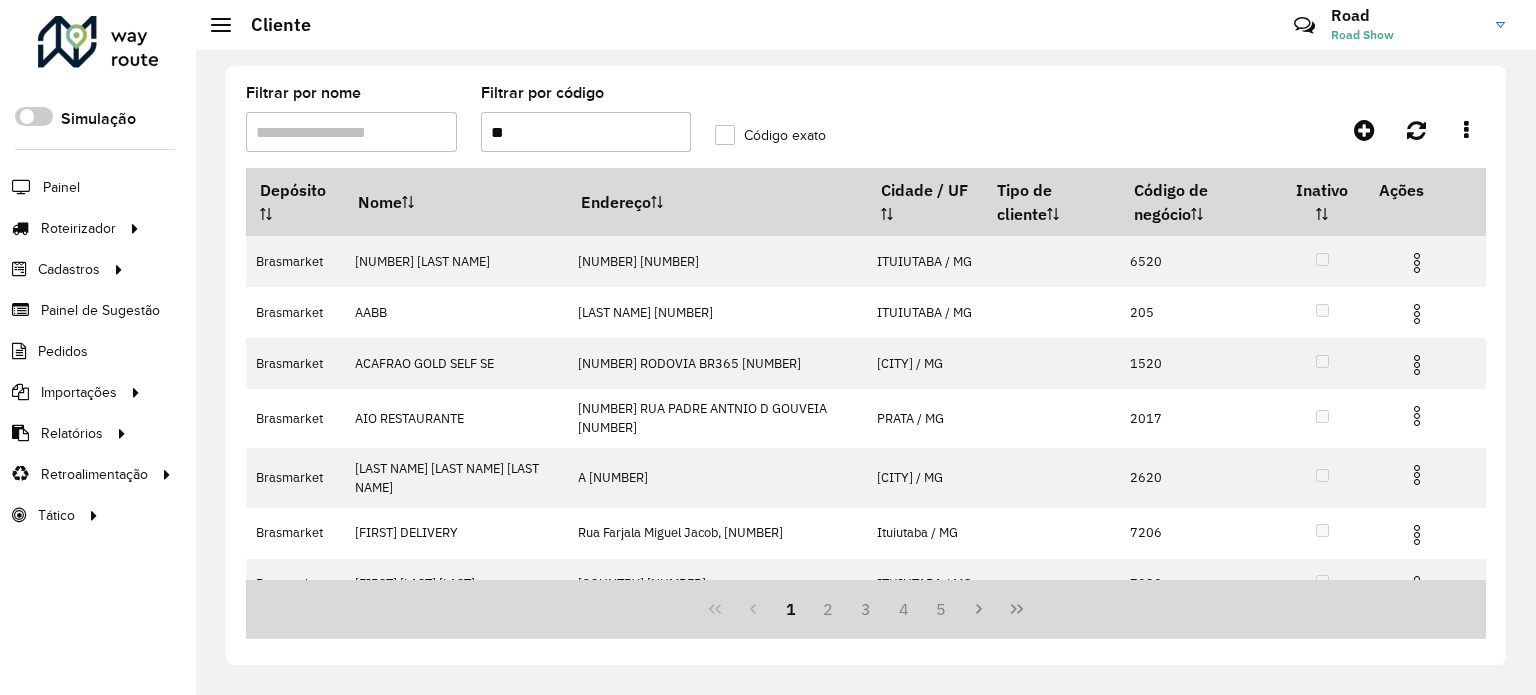 click on "Código exato" 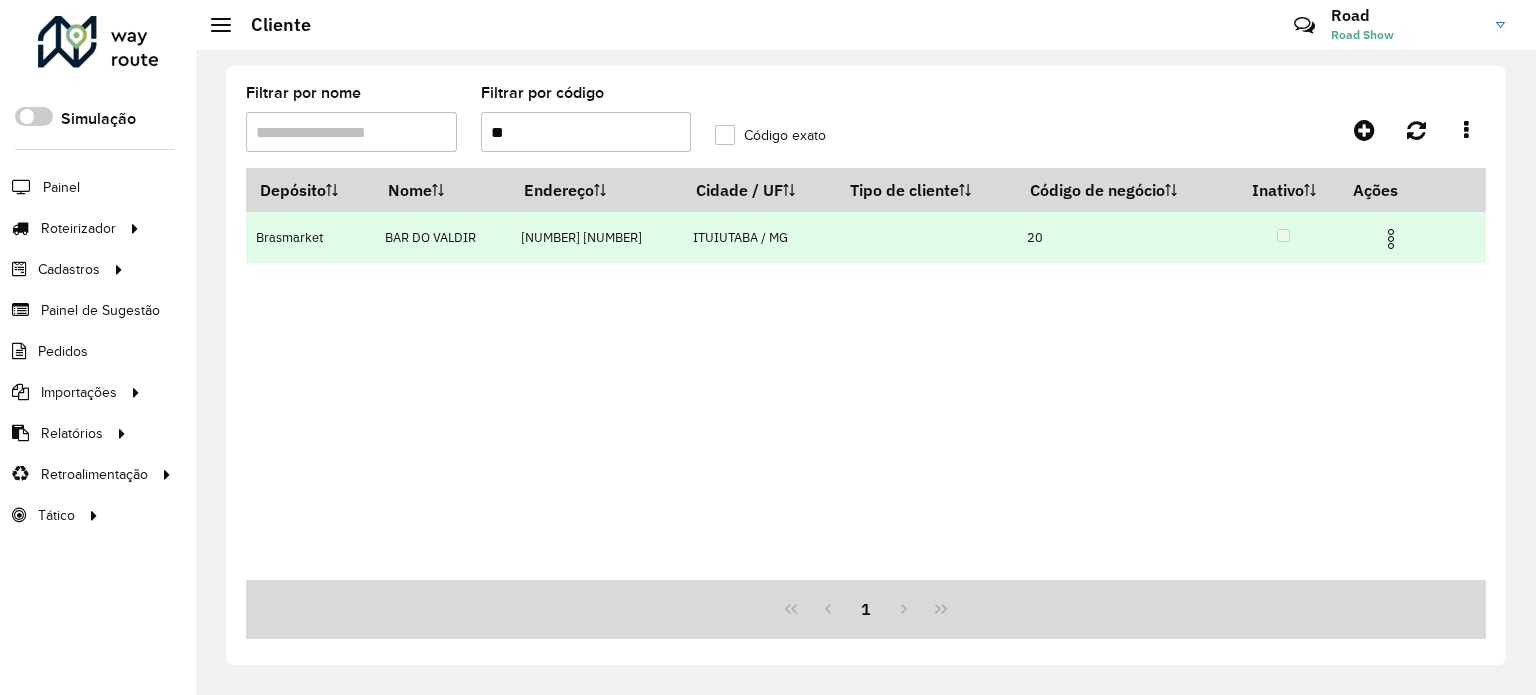 drag, startPoint x: 1396, startPoint y: 228, endPoint x: 1378, endPoint y: 230, distance: 18.110771 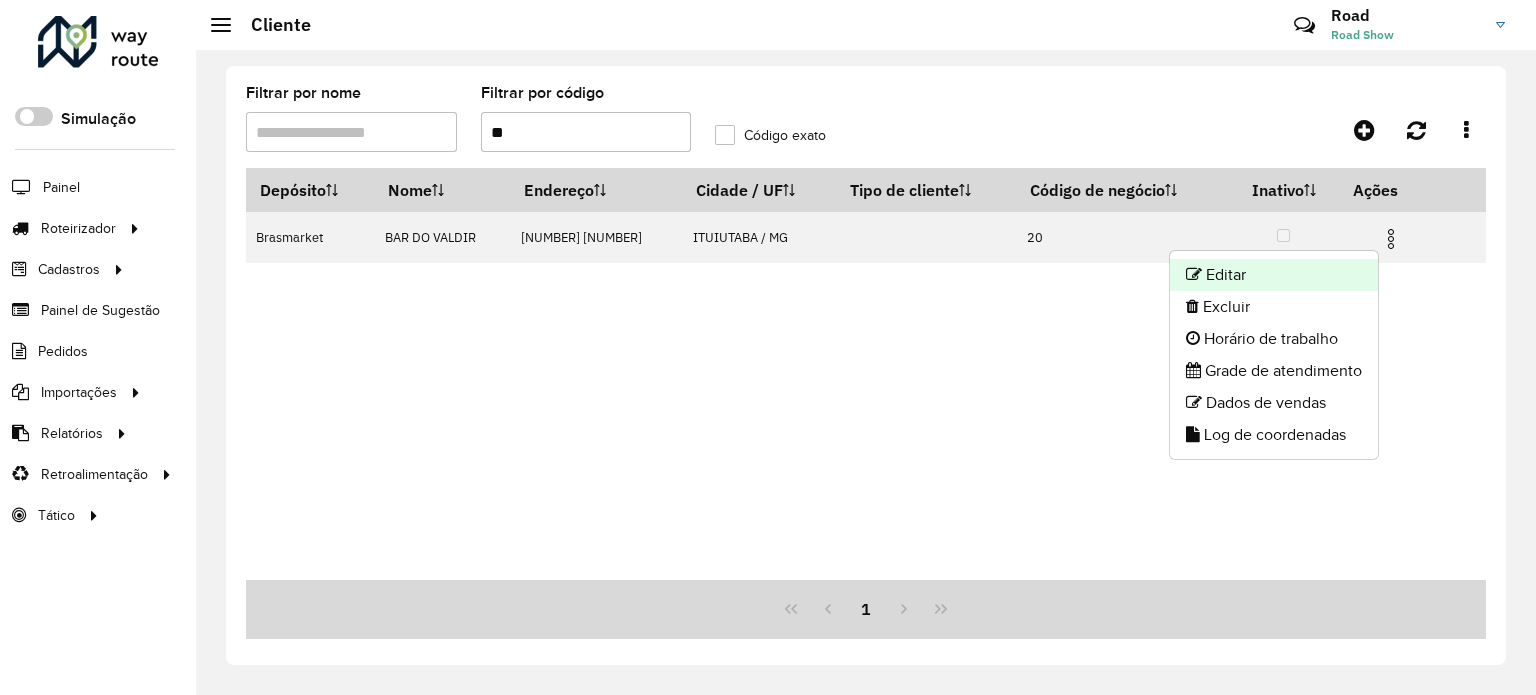 click on "Editar" 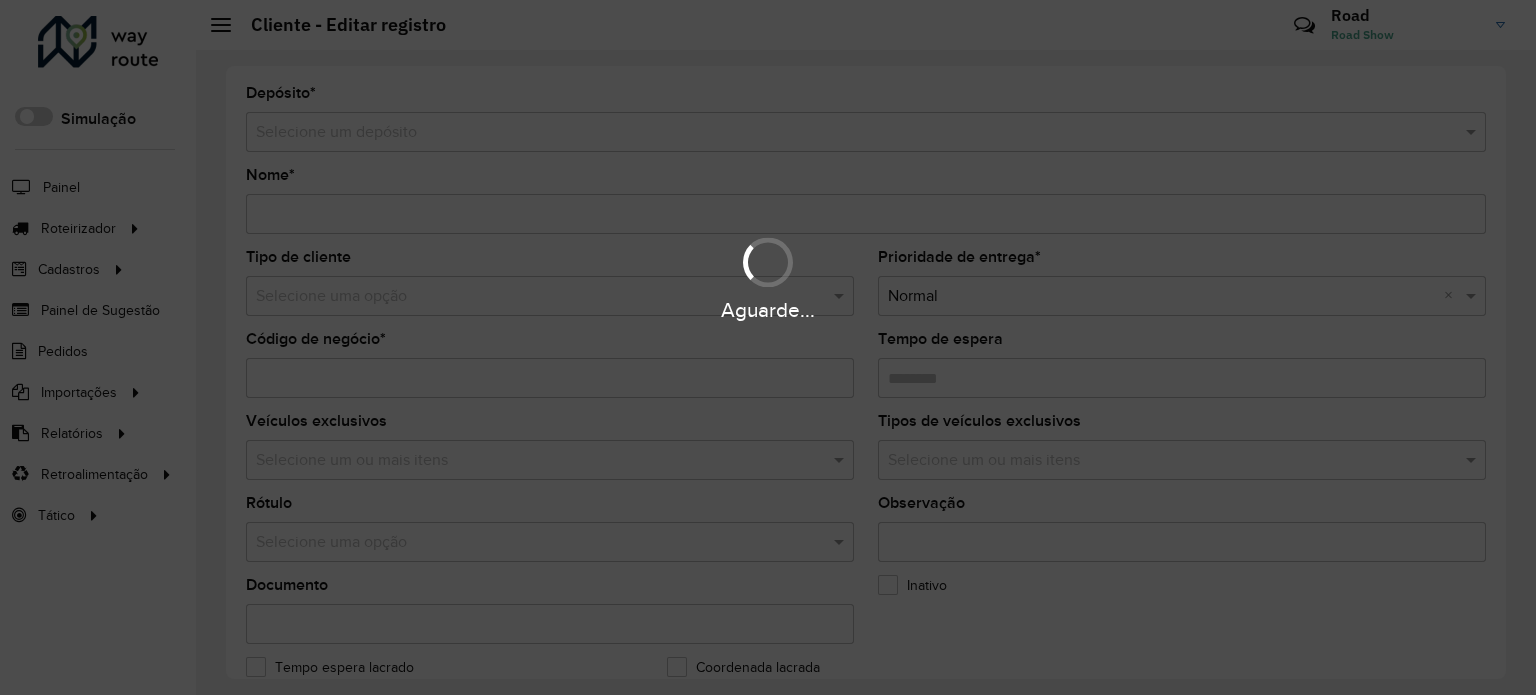 type on "**********" 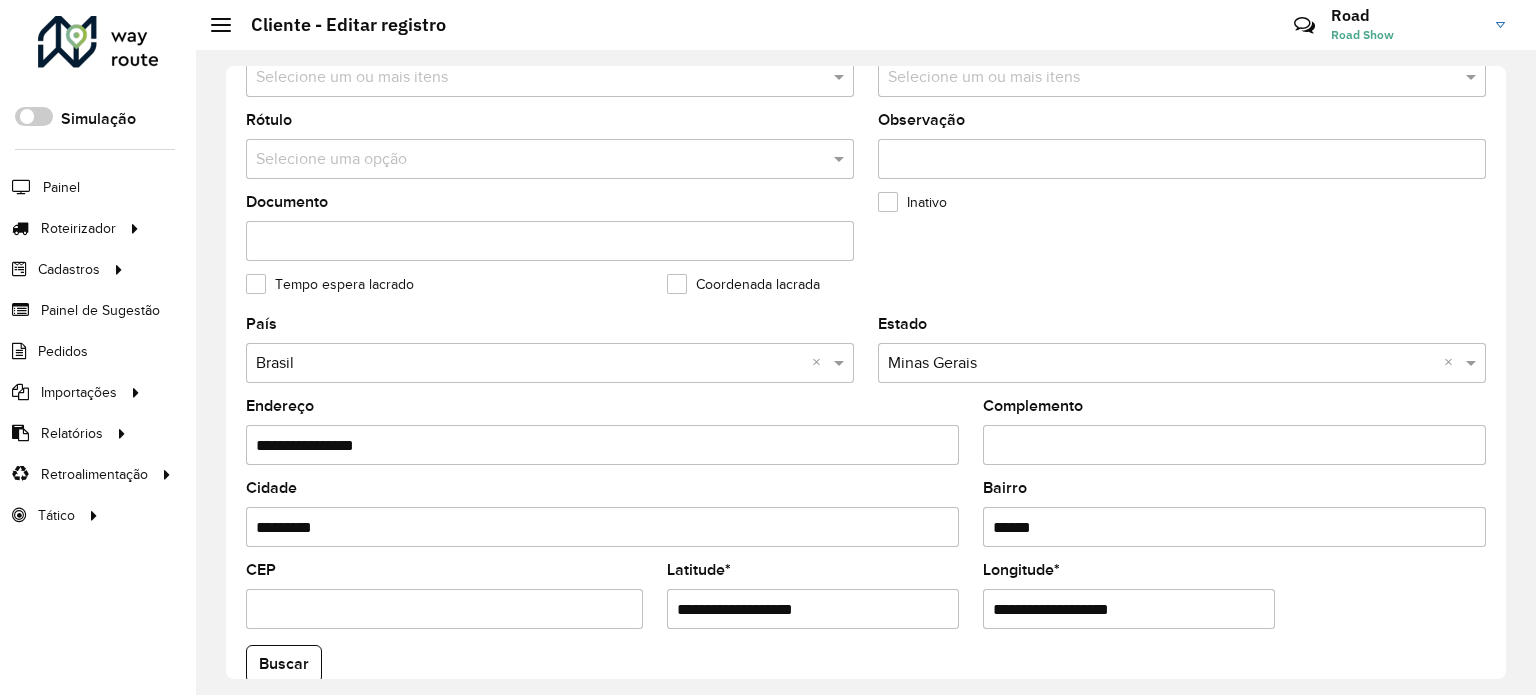 scroll, scrollTop: 500, scrollLeft: 0, axis: vertical 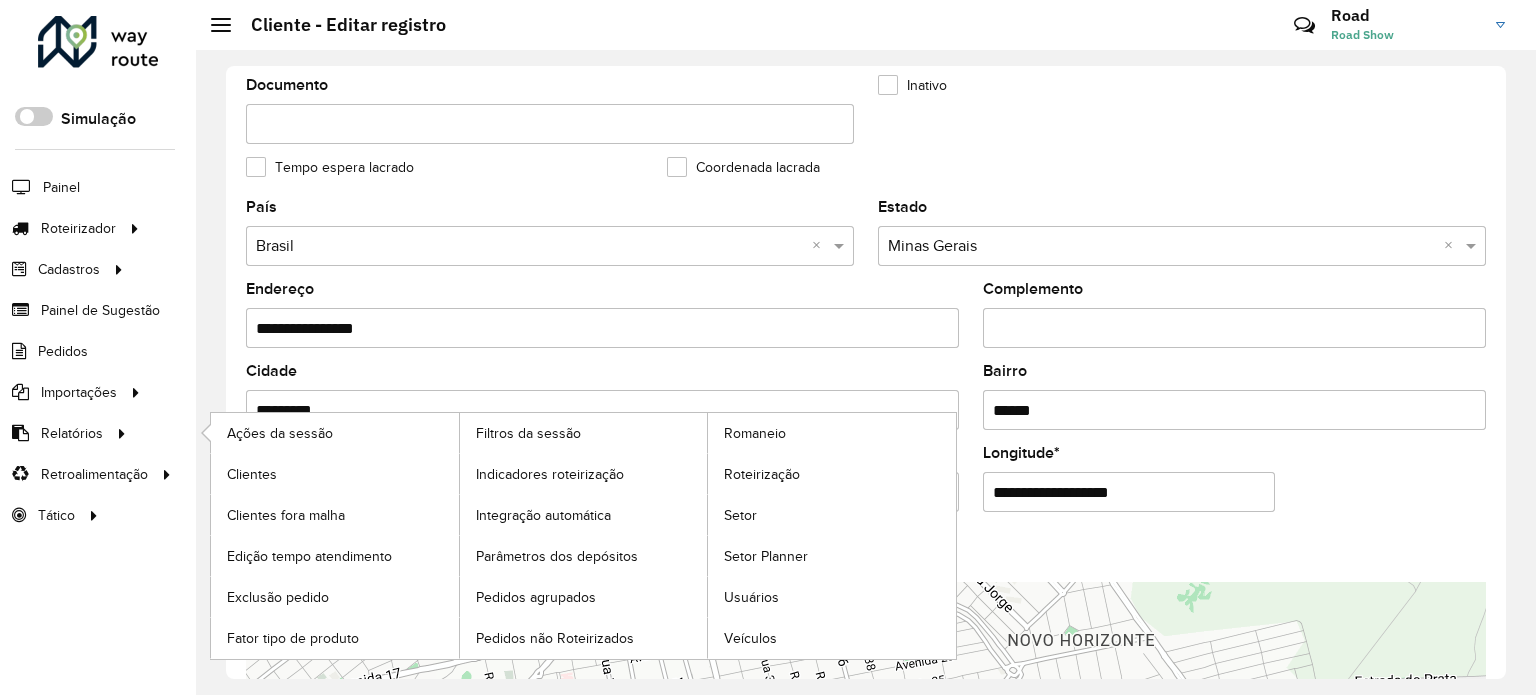 drag, startPoint x: 426, startPoint y: 470, endPoint x: 174, endPoint y: 443, distance: 253.4423 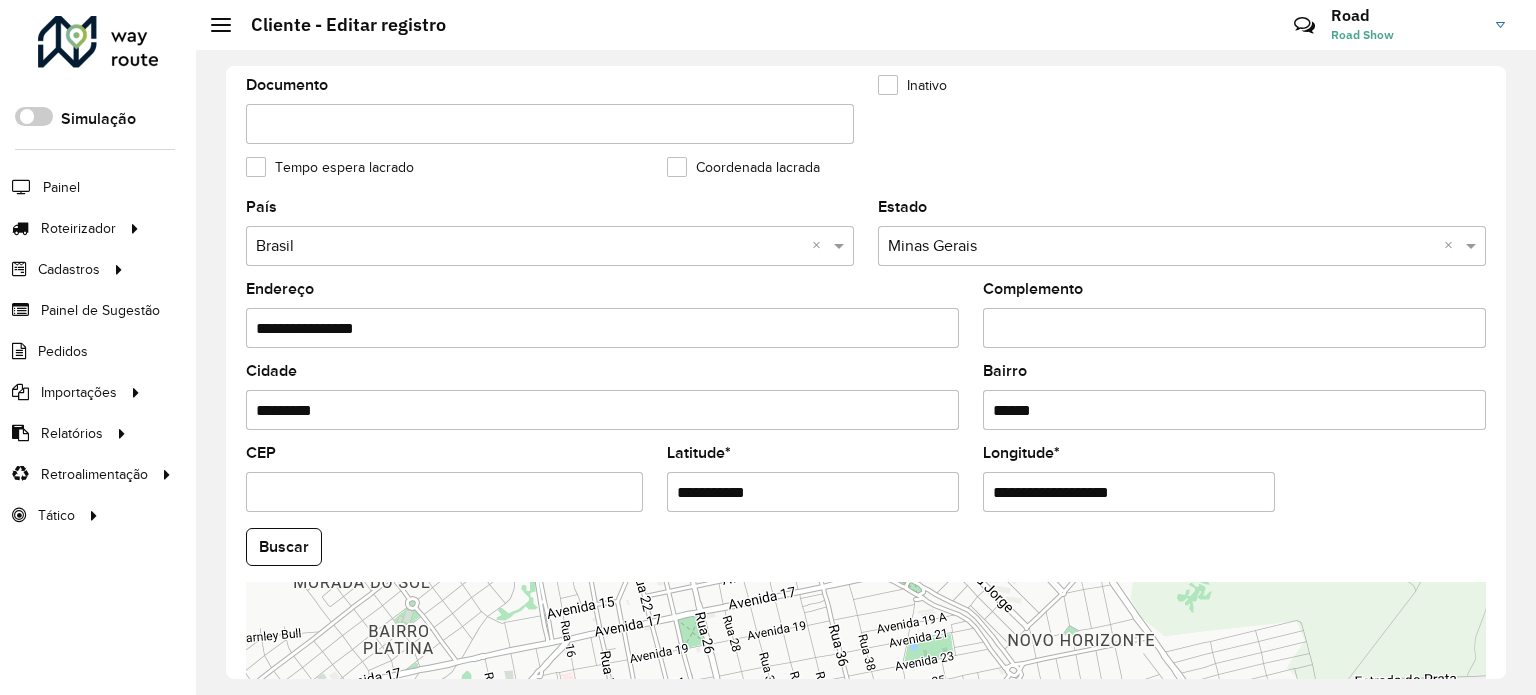 type on "**********" 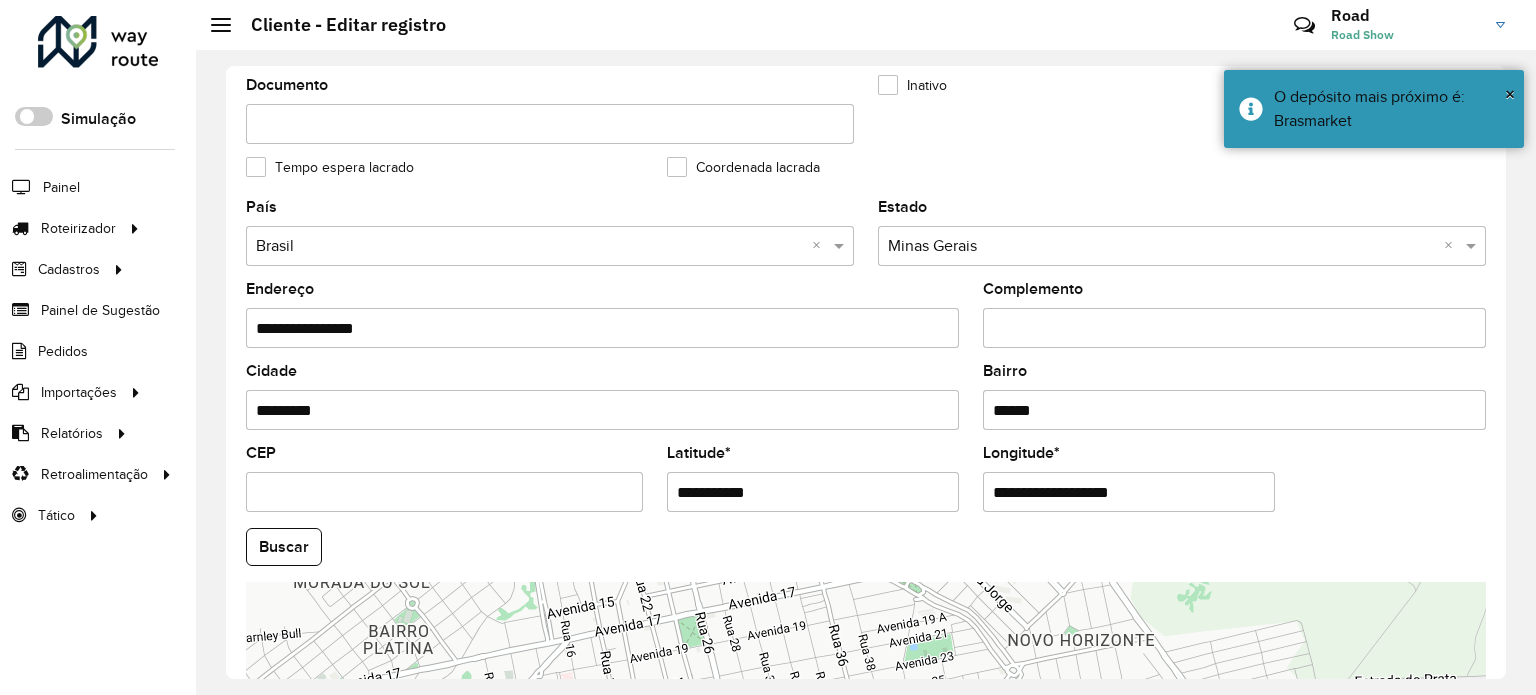 drag, startPoint x: 792, startPoint y: 489, endPoint x: 744, endPoint y: 482, distance: 48.507732 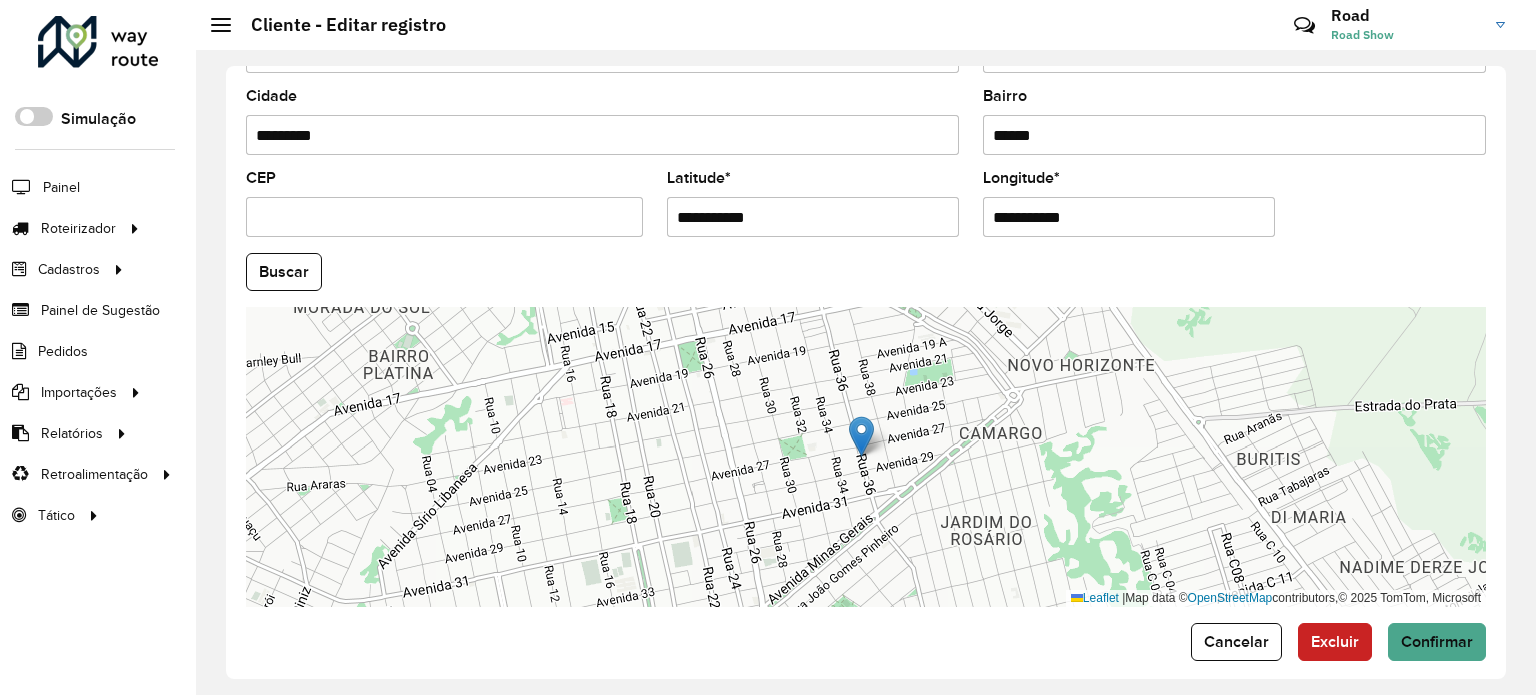 scroll, scrollTop: 784, scrollLeft: 0, axis: vertical 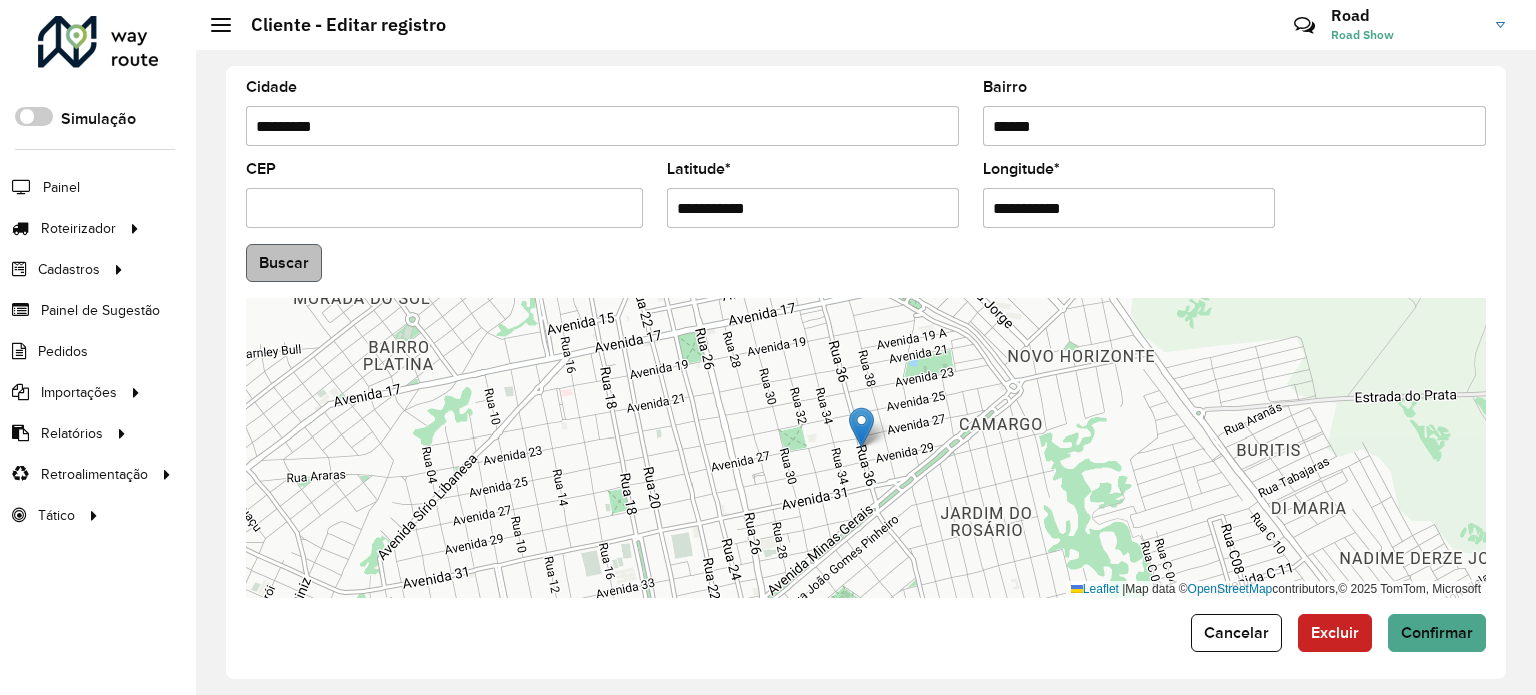 type on "**********" 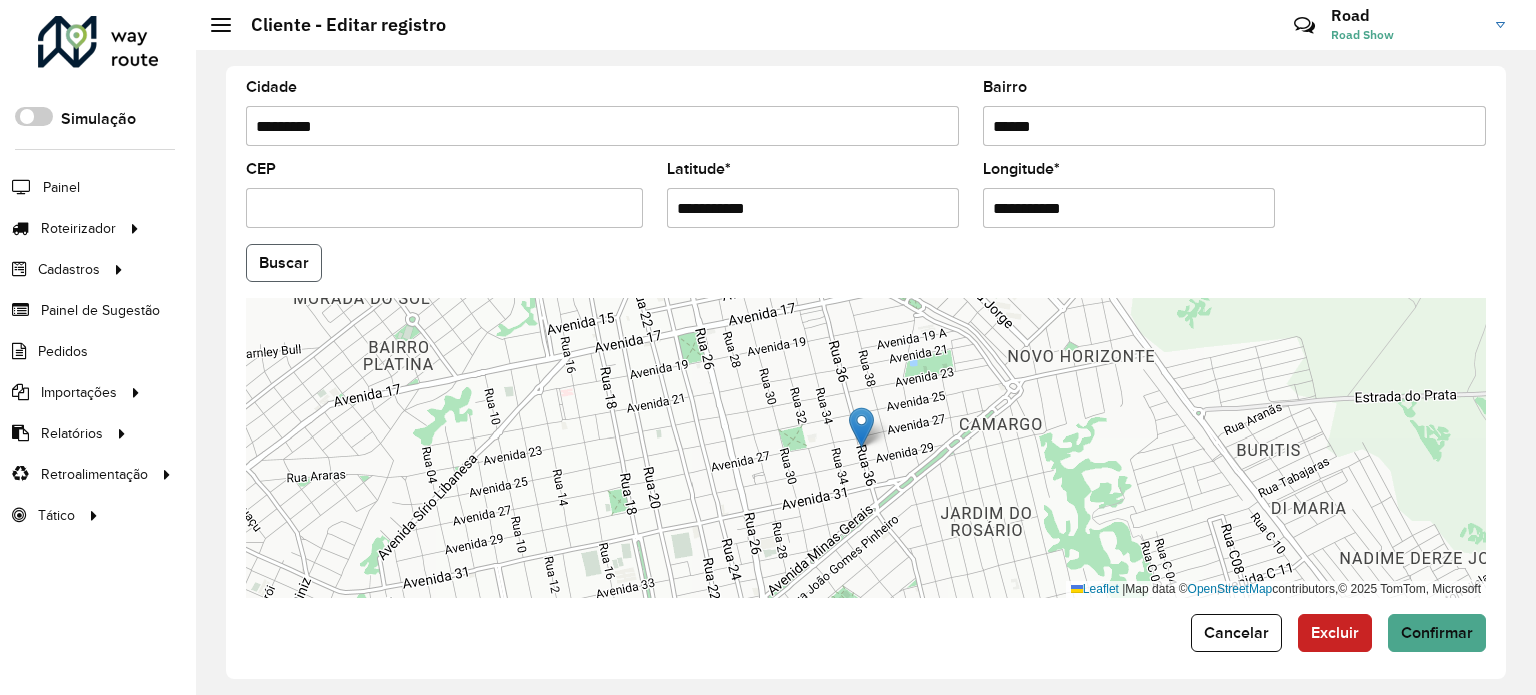 click on "Aguarde...  Pop-up bloqueado!  Seu navegador bloqueou automáticamente a abertura de uma nova janela.   Acesse as configurações e adicione o endereço do sistema a lista de permissão.   Fechar  Roteirizador AmbevTech Simulação Painel Roteirizador Entregas Vendas Cadastros Checkpoint Cliente Condição de pagamento Consulta de setores Depósito Disponibilidade de veículos Fator tipo de produto Grupo Rota Fator Tipo Produto Grupo de Depósito Grupo de rotas exclusiva Grupo de setores Jornada Layout integração Modelo Motorista Multi Depósito Painel de sugestão Parada Pedágio Perfil de Vendedor Ponto de apoio Ponto de apoio FAD Prioridade pedido Produto Restrição de Atendimento Planner Rodízio de placa Rota exclusiva FAD Rótulo Setor Setor Planner Tempo de parada de refeição Tipo de cliente Tipo de jornada Tipo de produto Tipo de veículo Tipo de veículo RN Transportadora Usuário Vendedor Veículo Painel de Sugestão Pedidos Importações Clientes Fator tipo produto Grade de atendimento Setor" at bounding box center (768, 347) 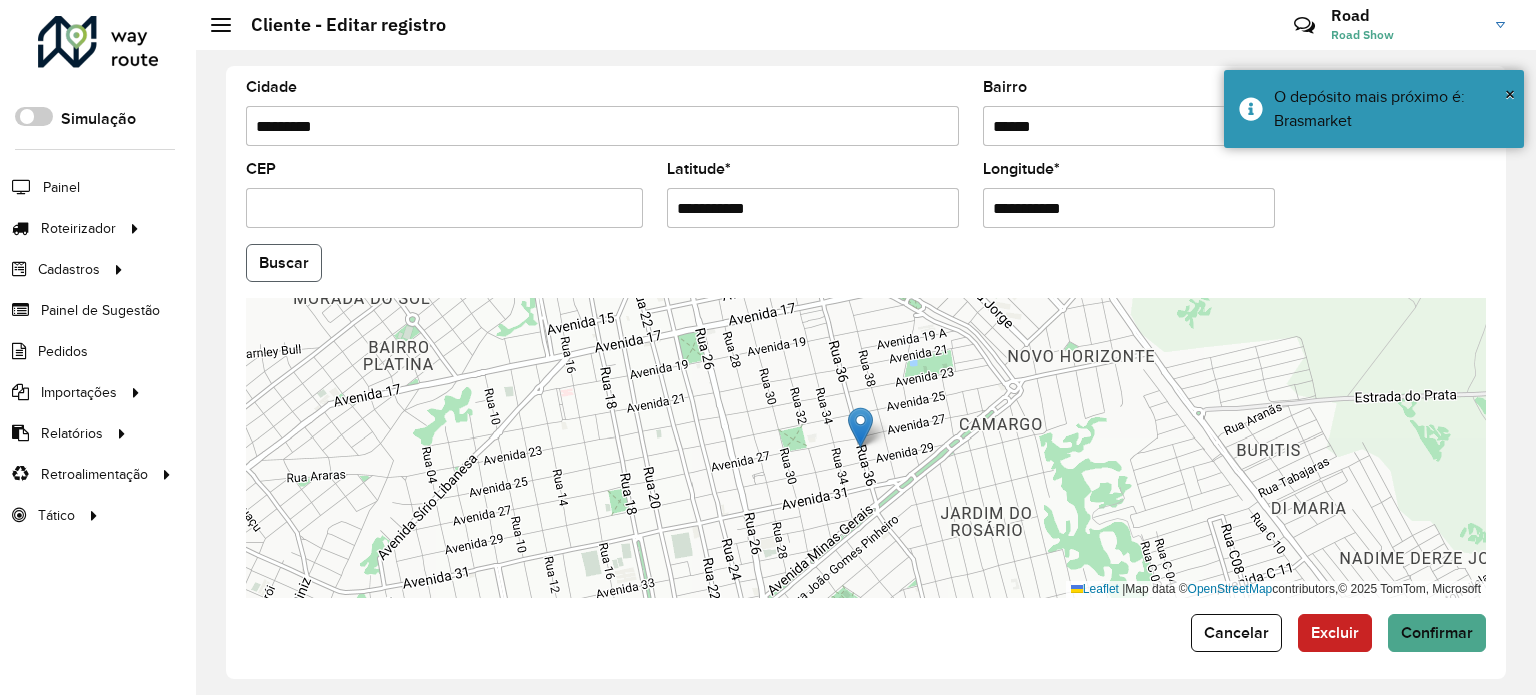 click on "Buscar" 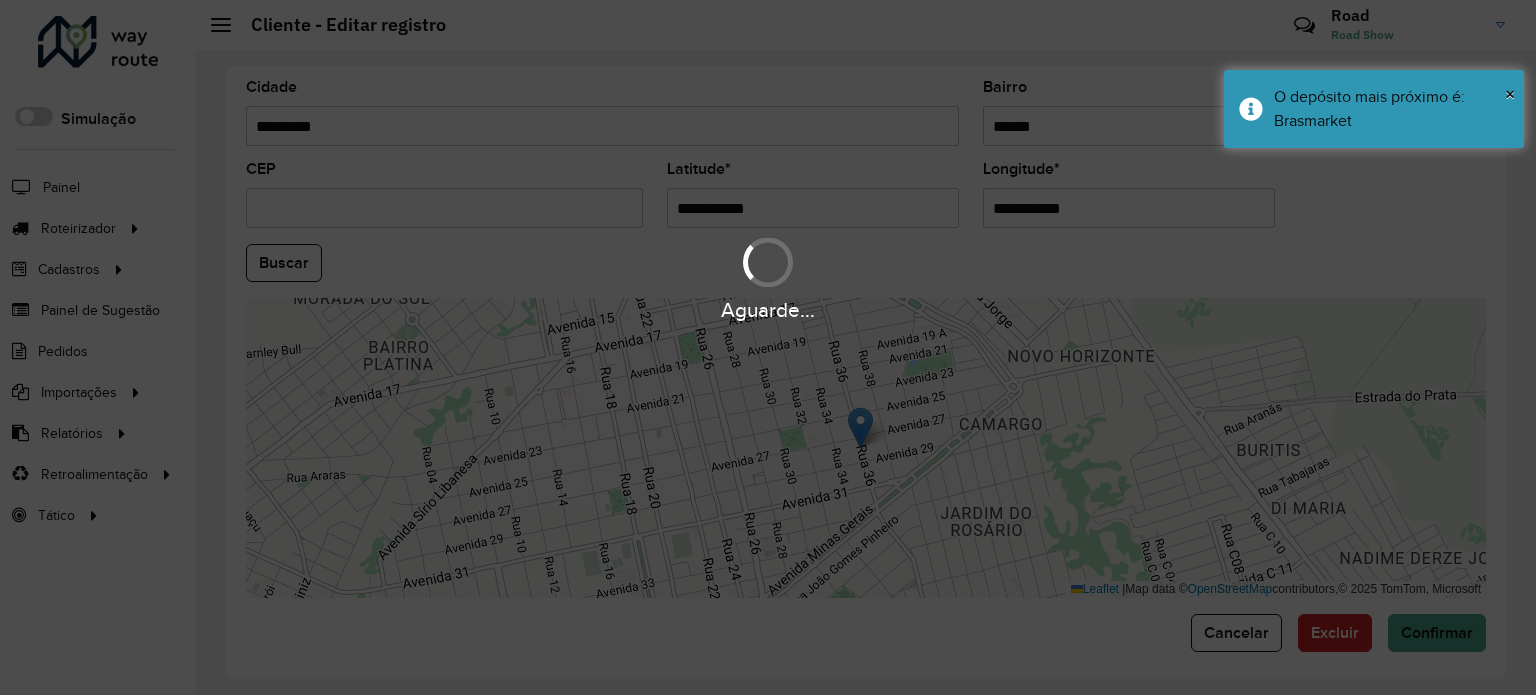 type on "**********" 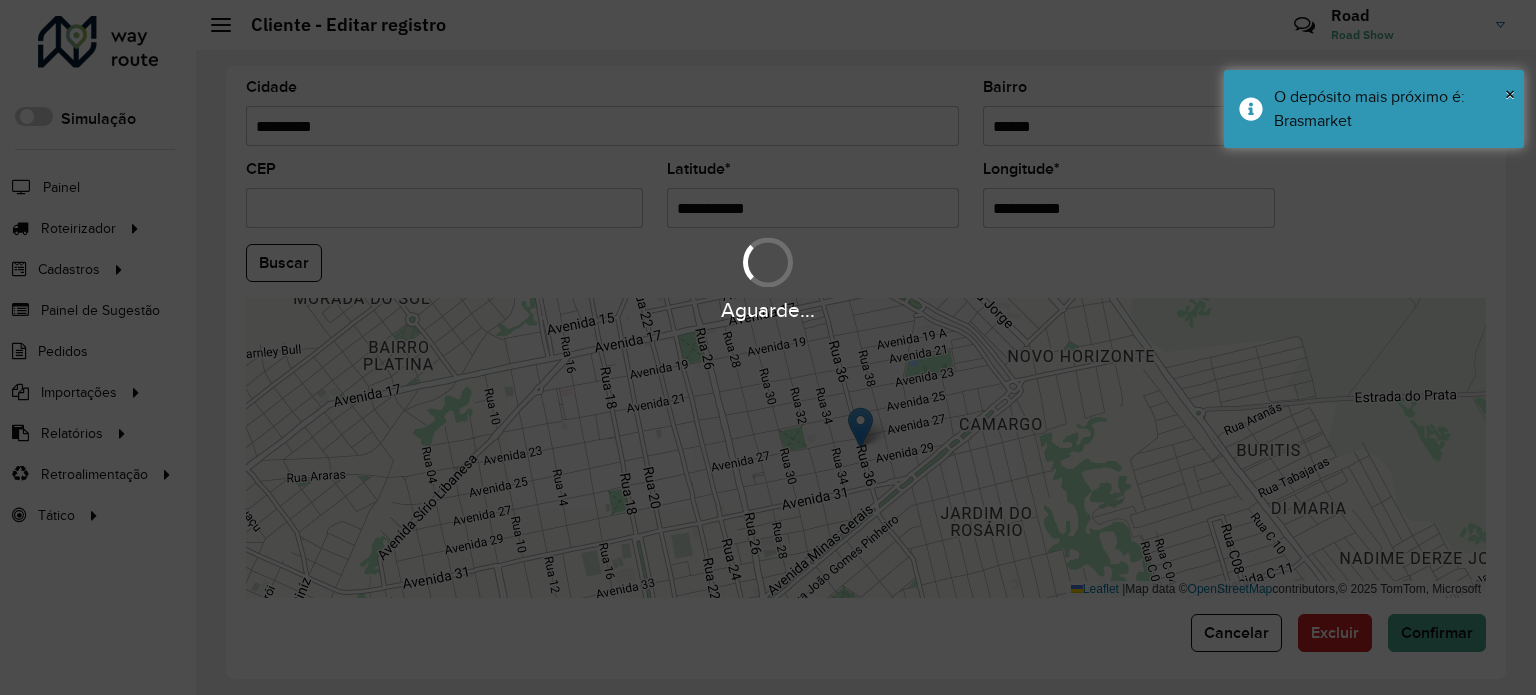 type on "*********" 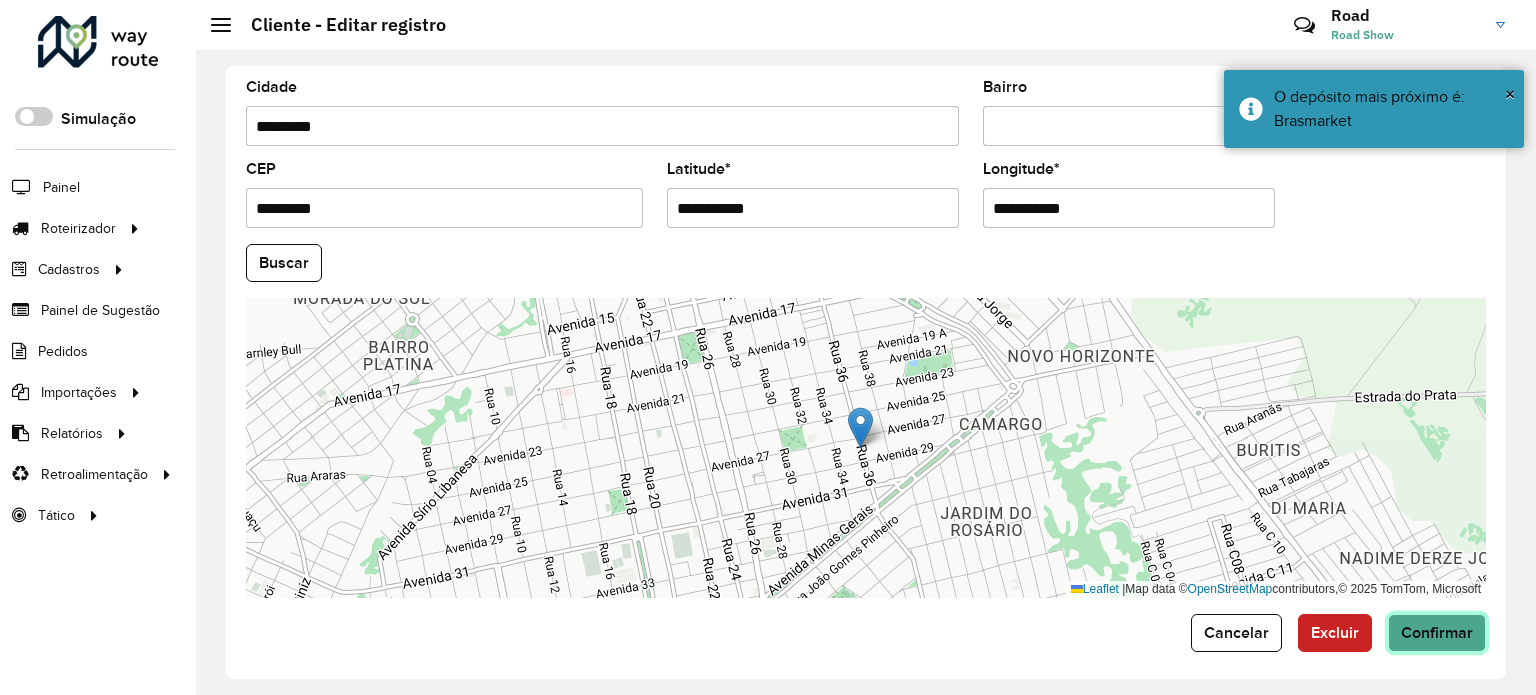 drag, startPoint x: 1423, startPoint y: 635, endPoint x: 1402, endPoint y: 617, distance: 27.658634 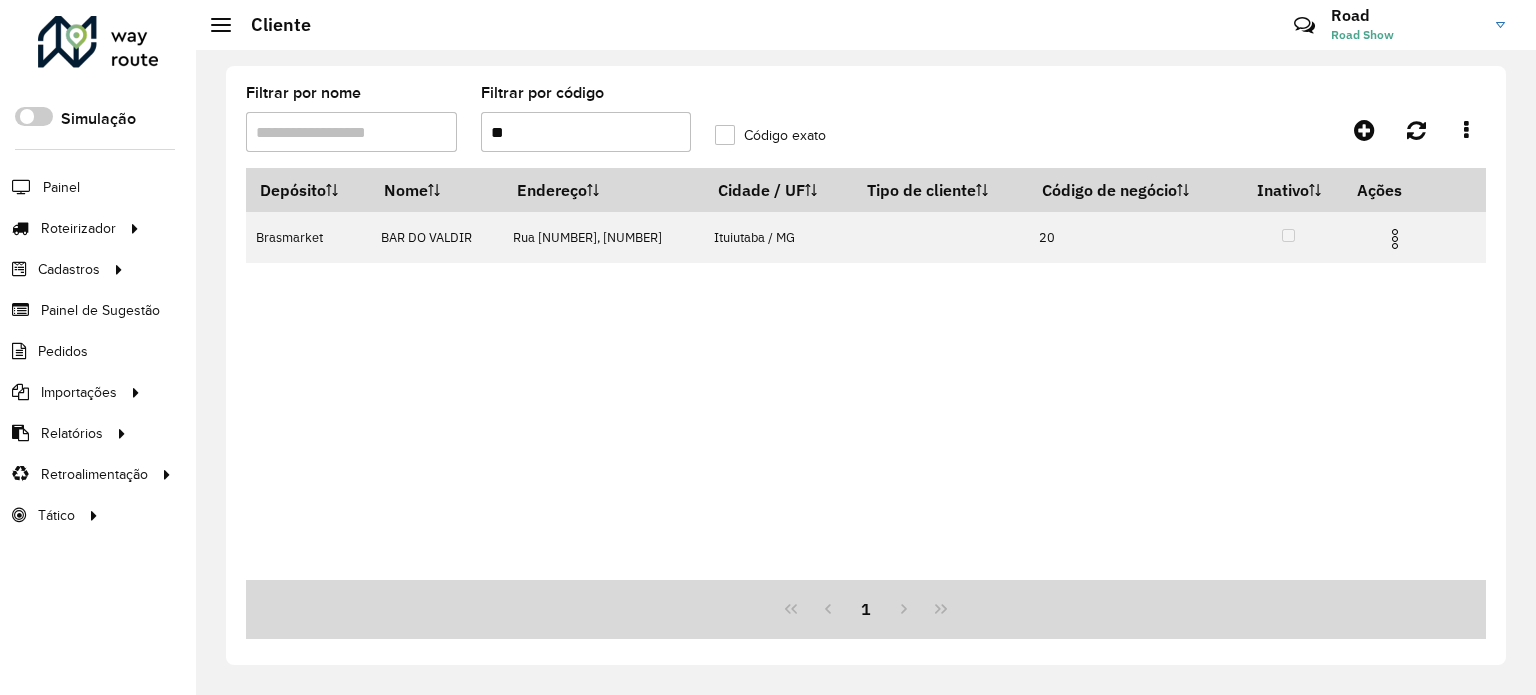 click on "Filtrar por nome   Filtrar por código  **  Código exato" 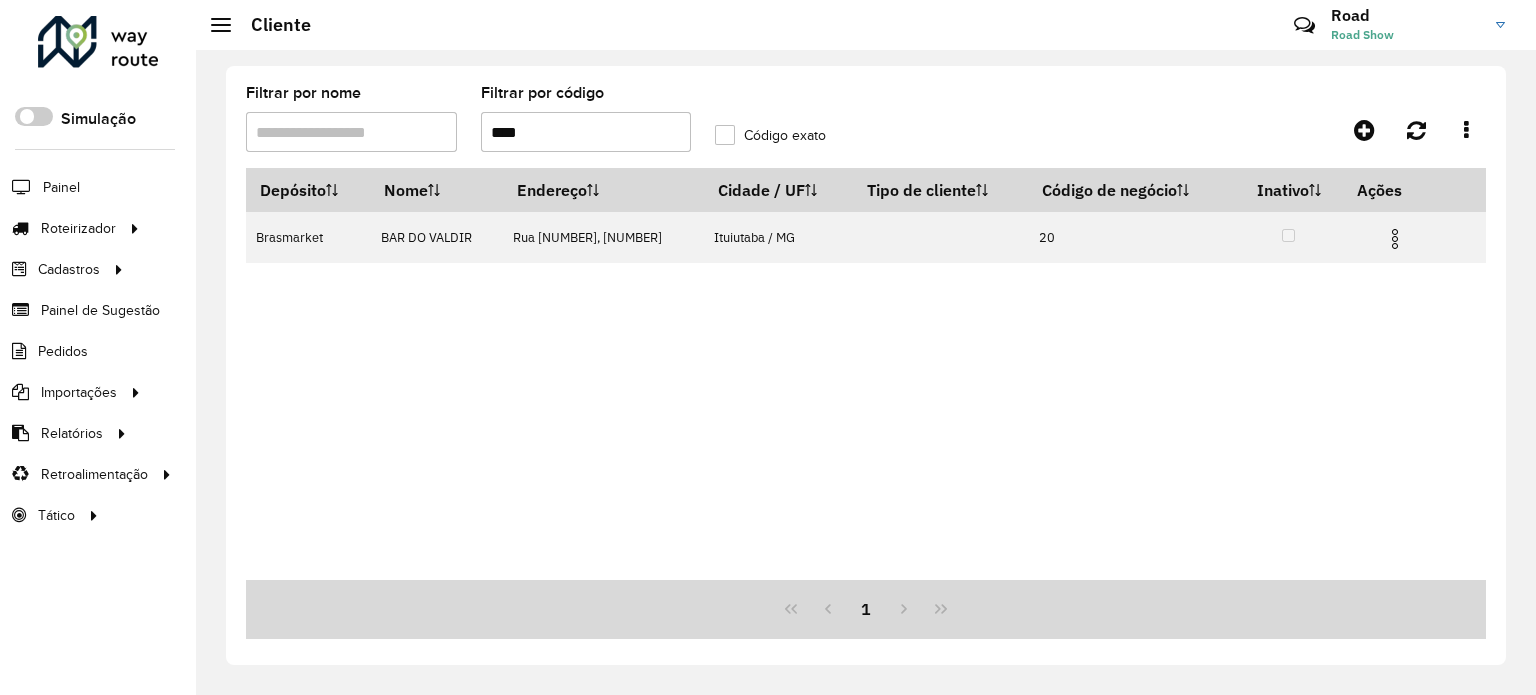 type on "****" 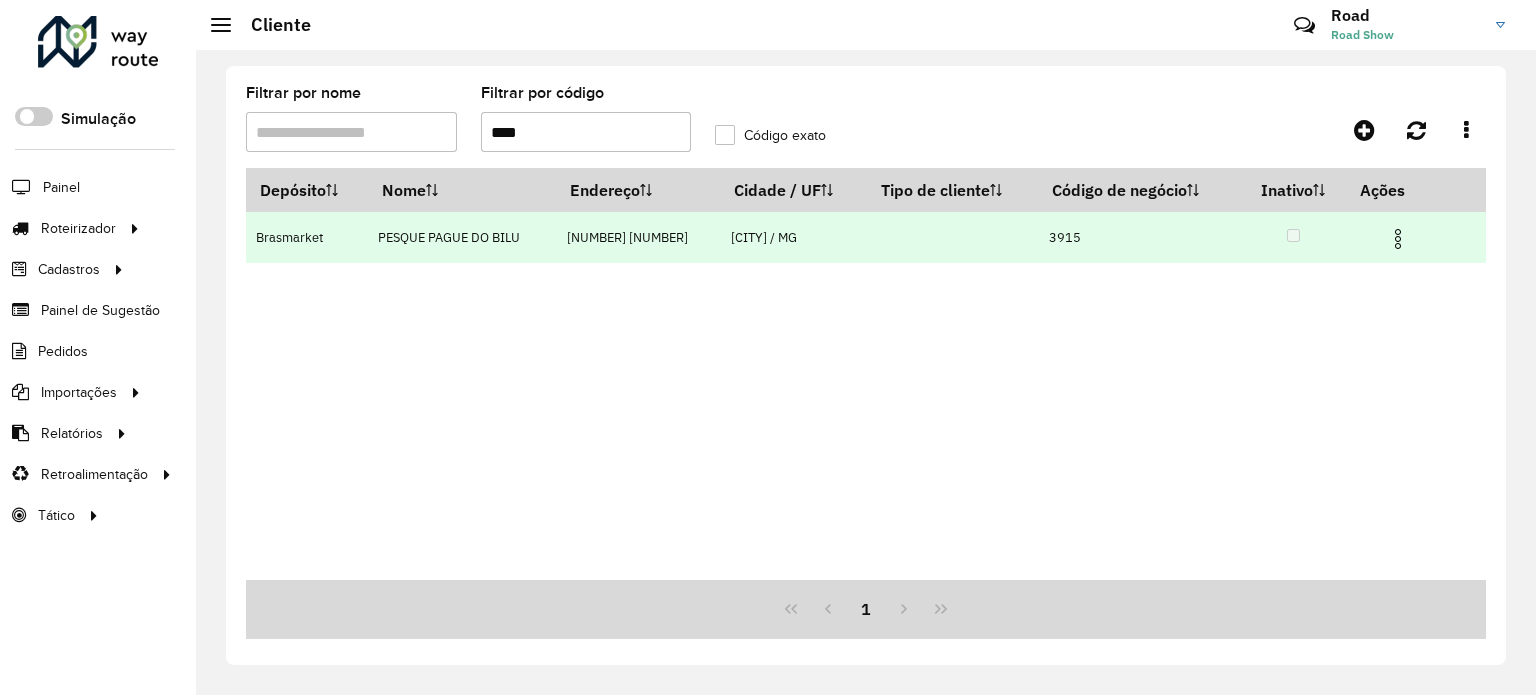 click at bounding box center (1398, 239) 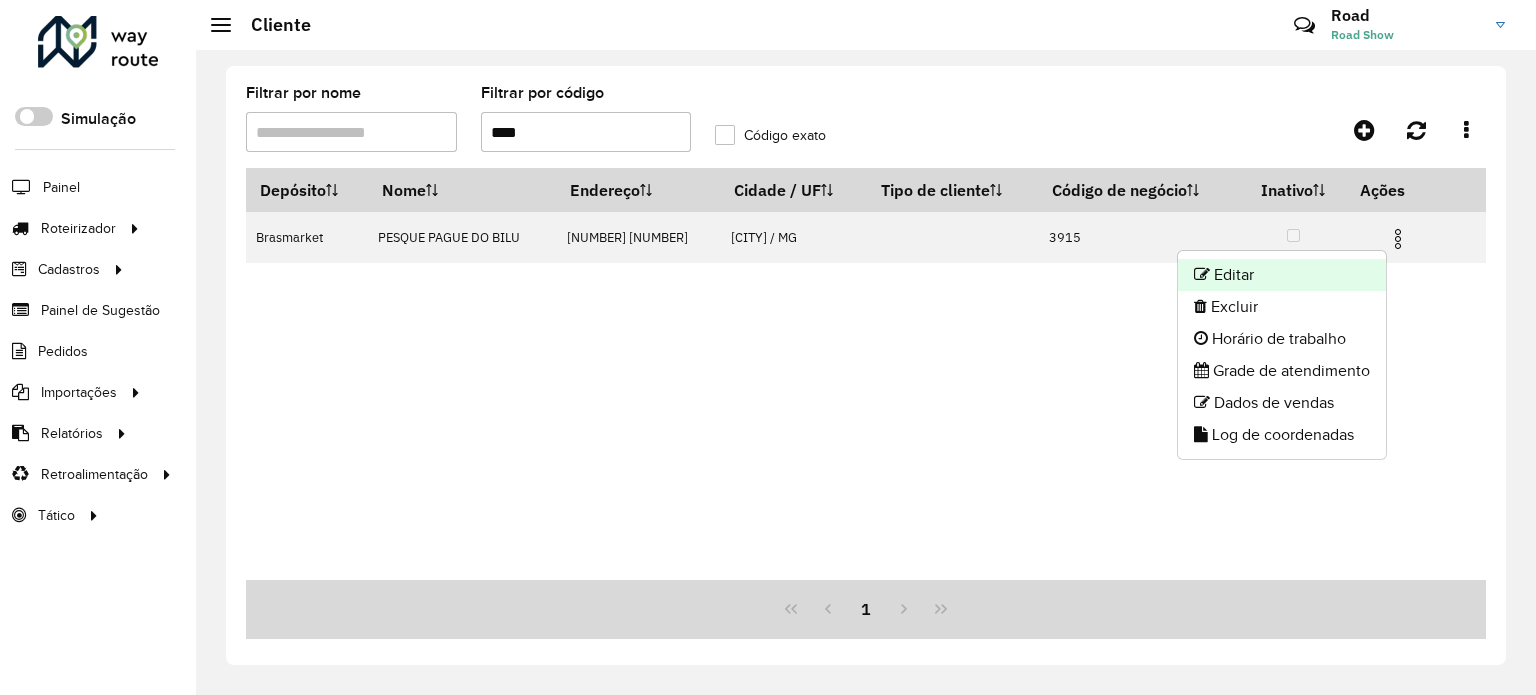 click on "Editar" 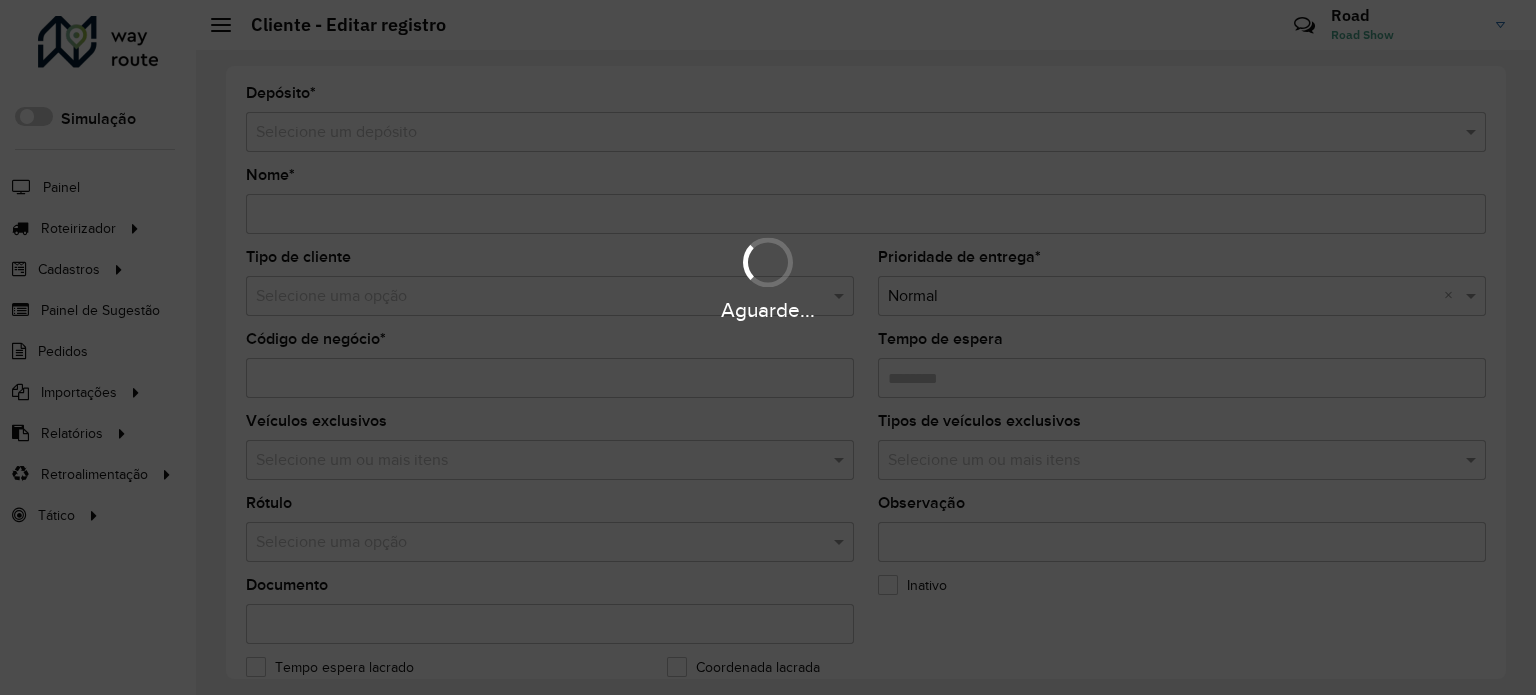 type on "**********" 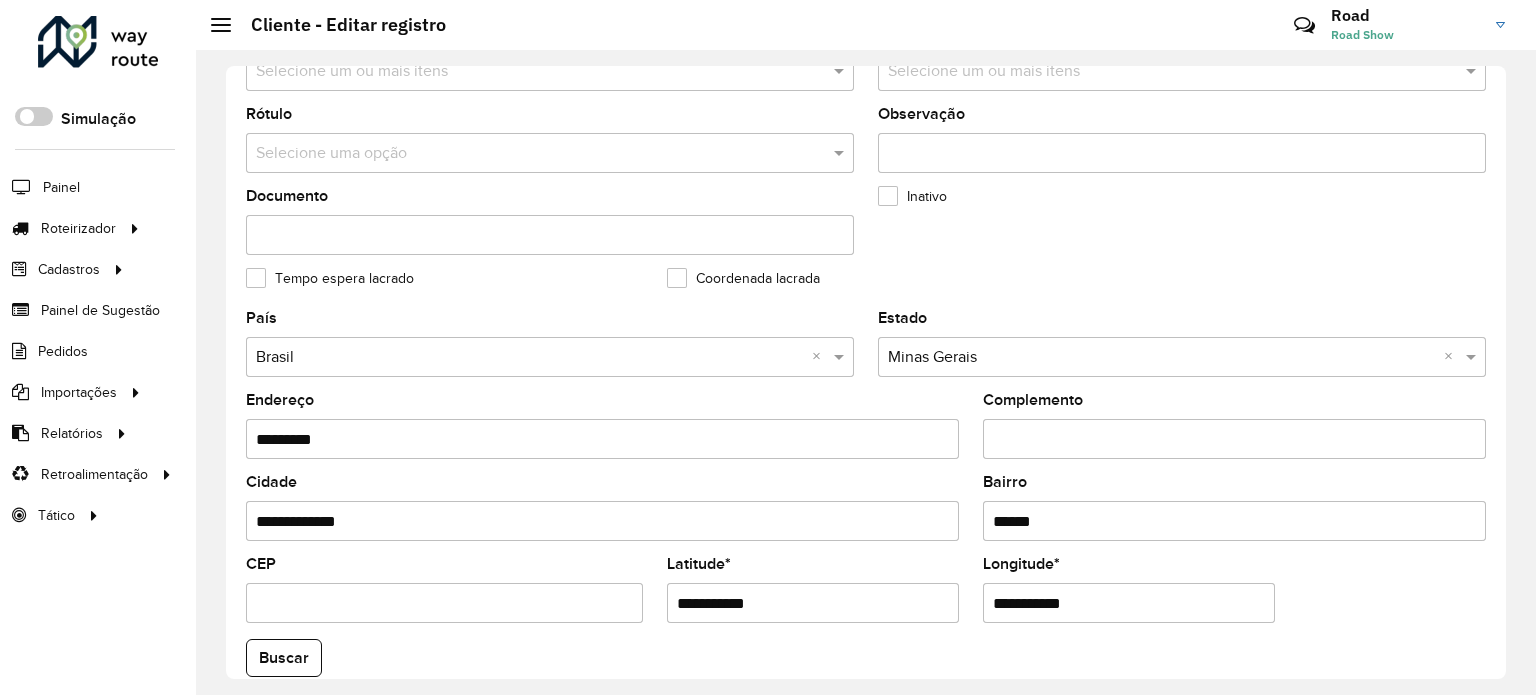scroll, scrollTop: 500, scrollLeft: 0, axis: vertical 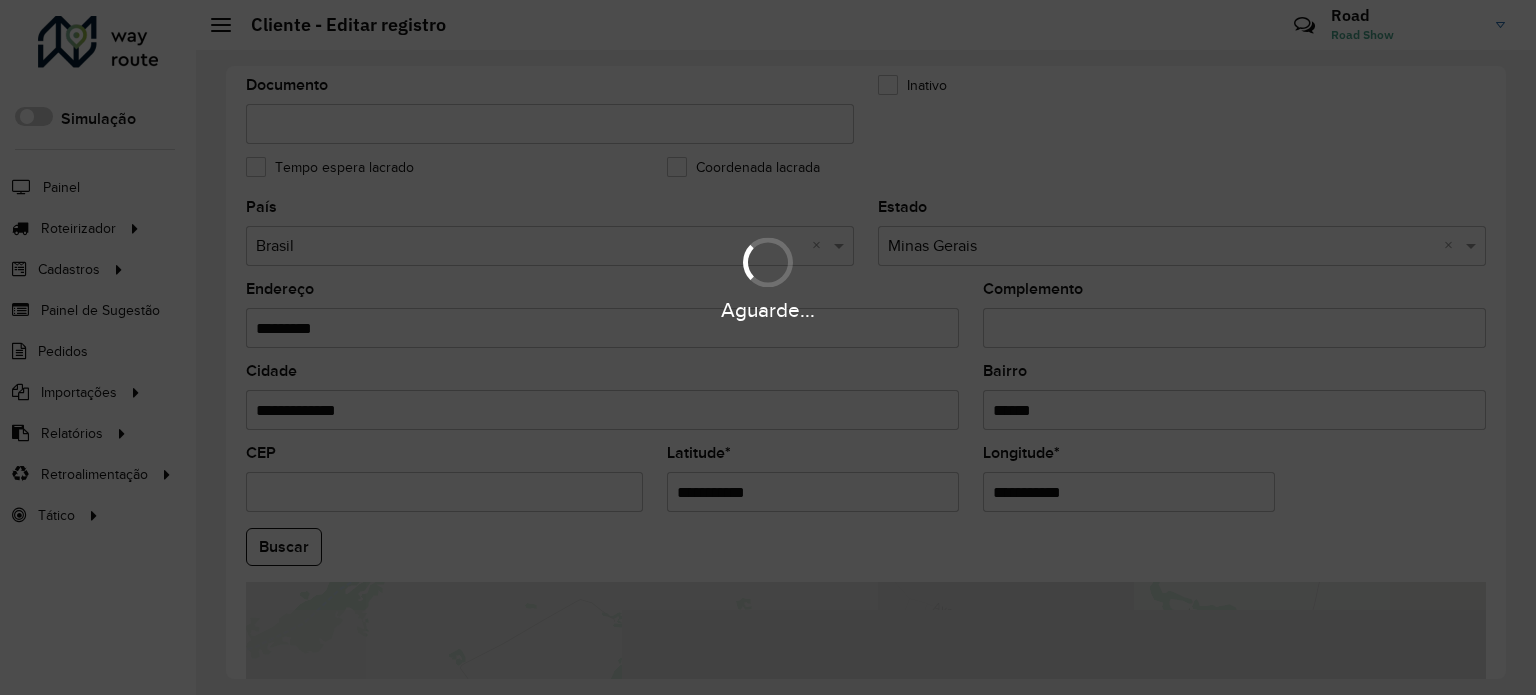 drag, startPoint x: 785, startPoint y: 481, endPoint x: 511, endPoint y: 463, distance: 274.5906 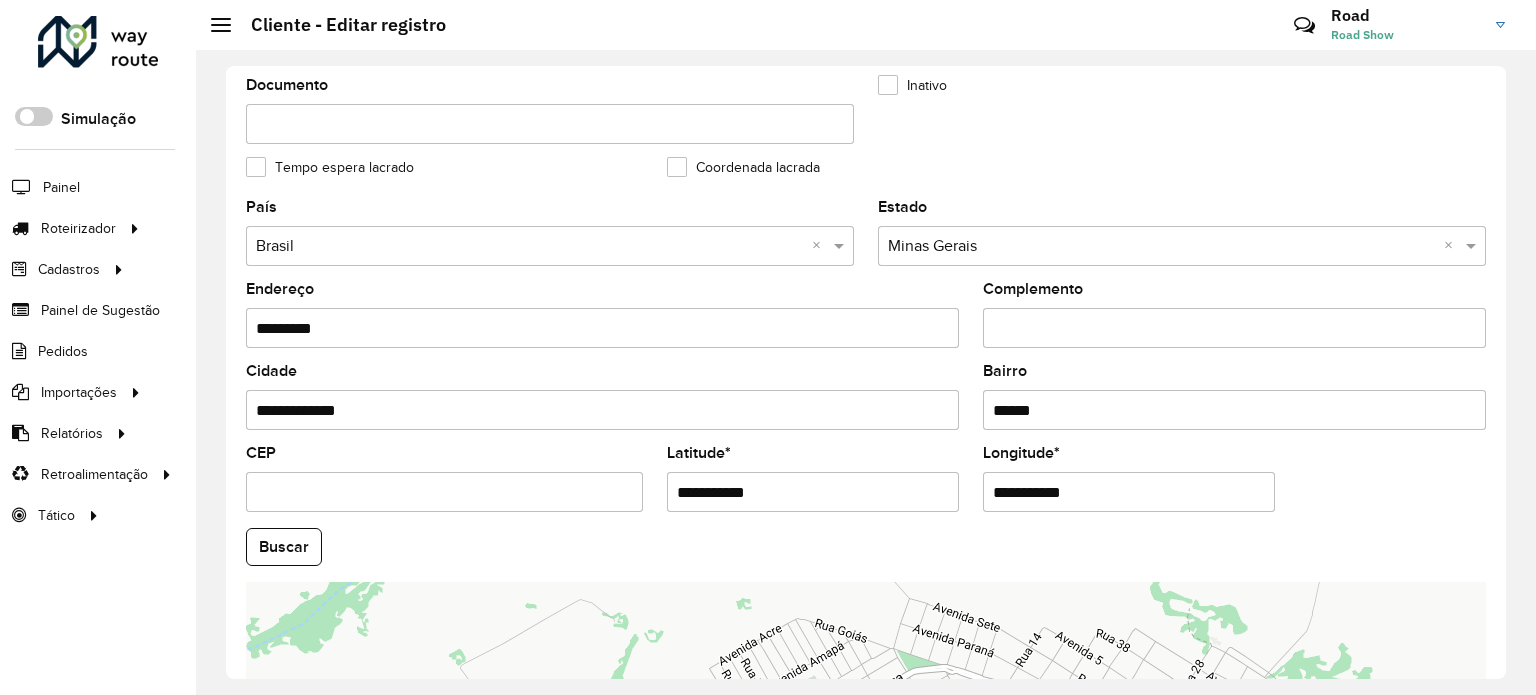 drag, startPoint x: 775, startPoint y: 476, endPoint x: 339, endPoint y: 445, distance: 437.10068 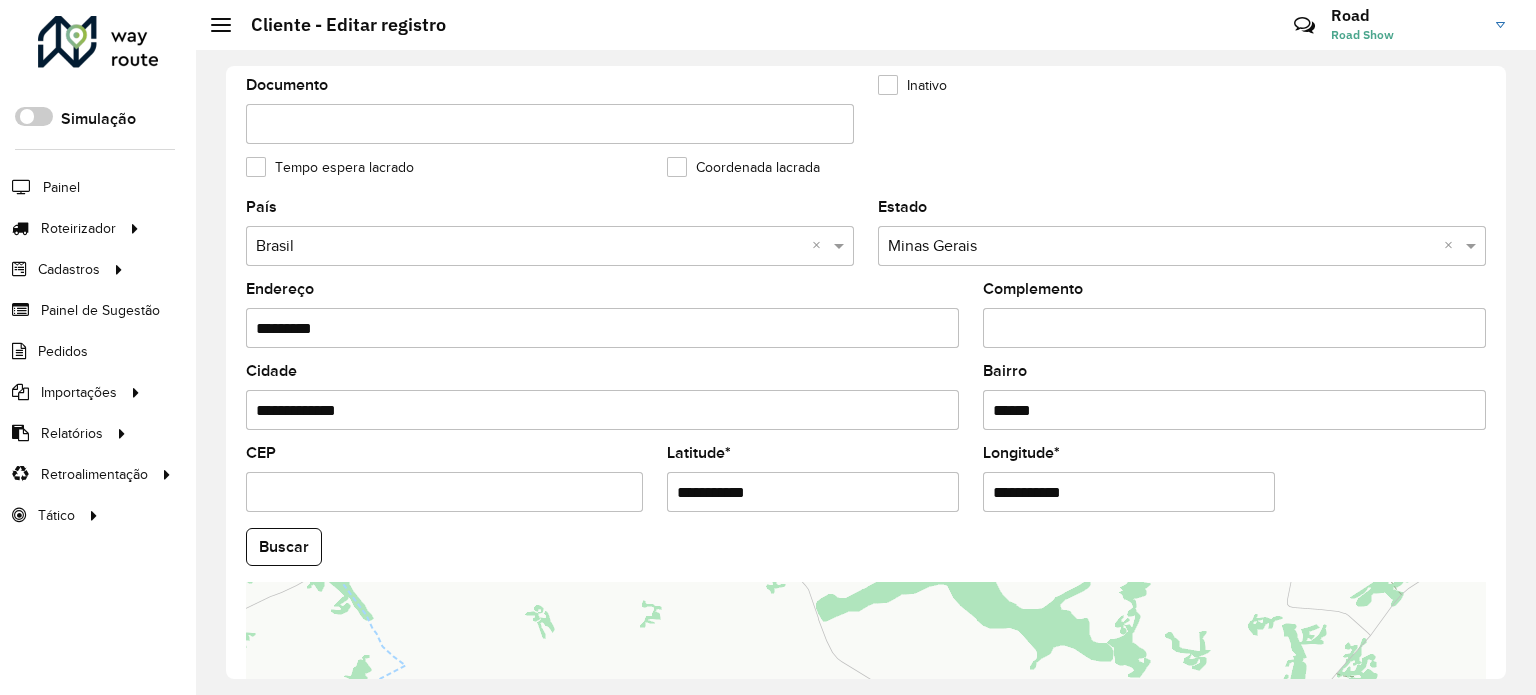 drag, startPoint x: 1089, startPoint y: 480, endPoint x: 809, endPoint y: 478, distance: 280.00714 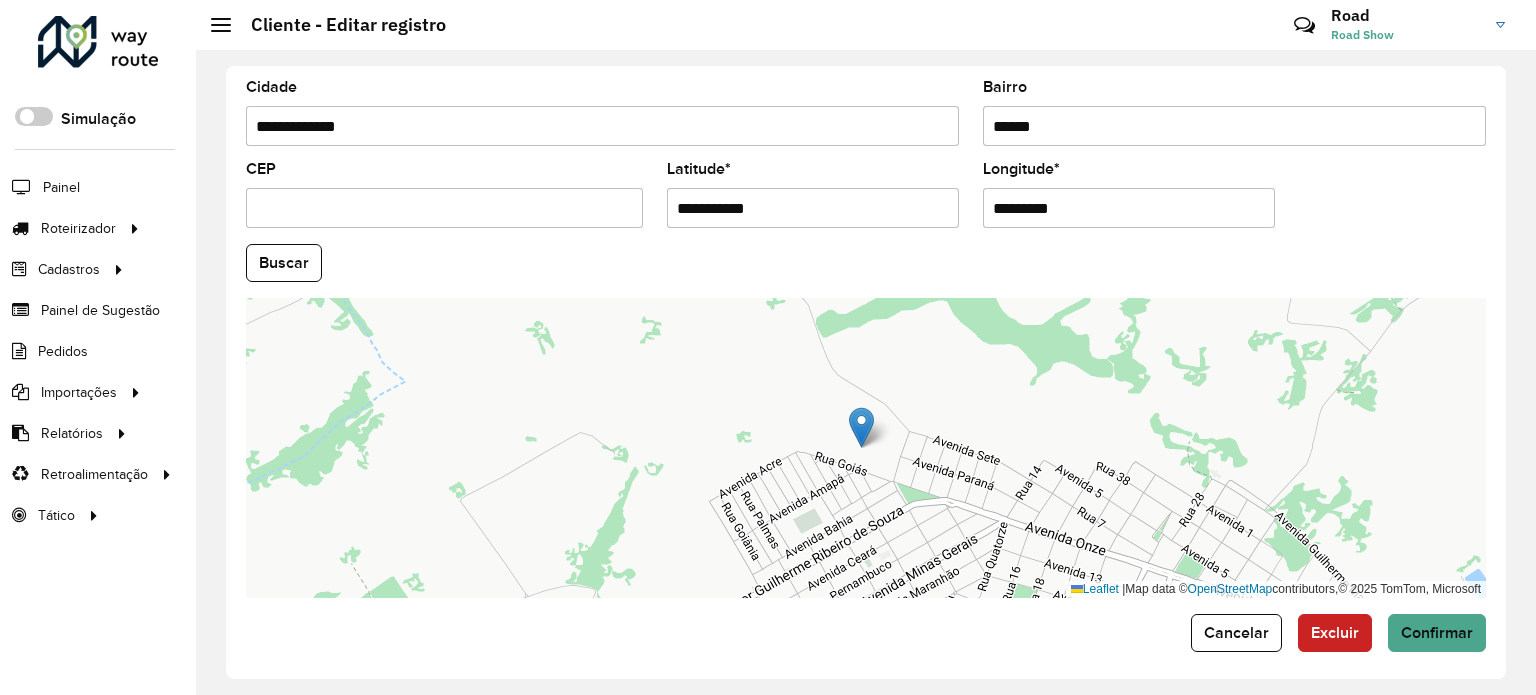 scroll, scrollTop: 784, scrollLeft: 0, axis: vertical 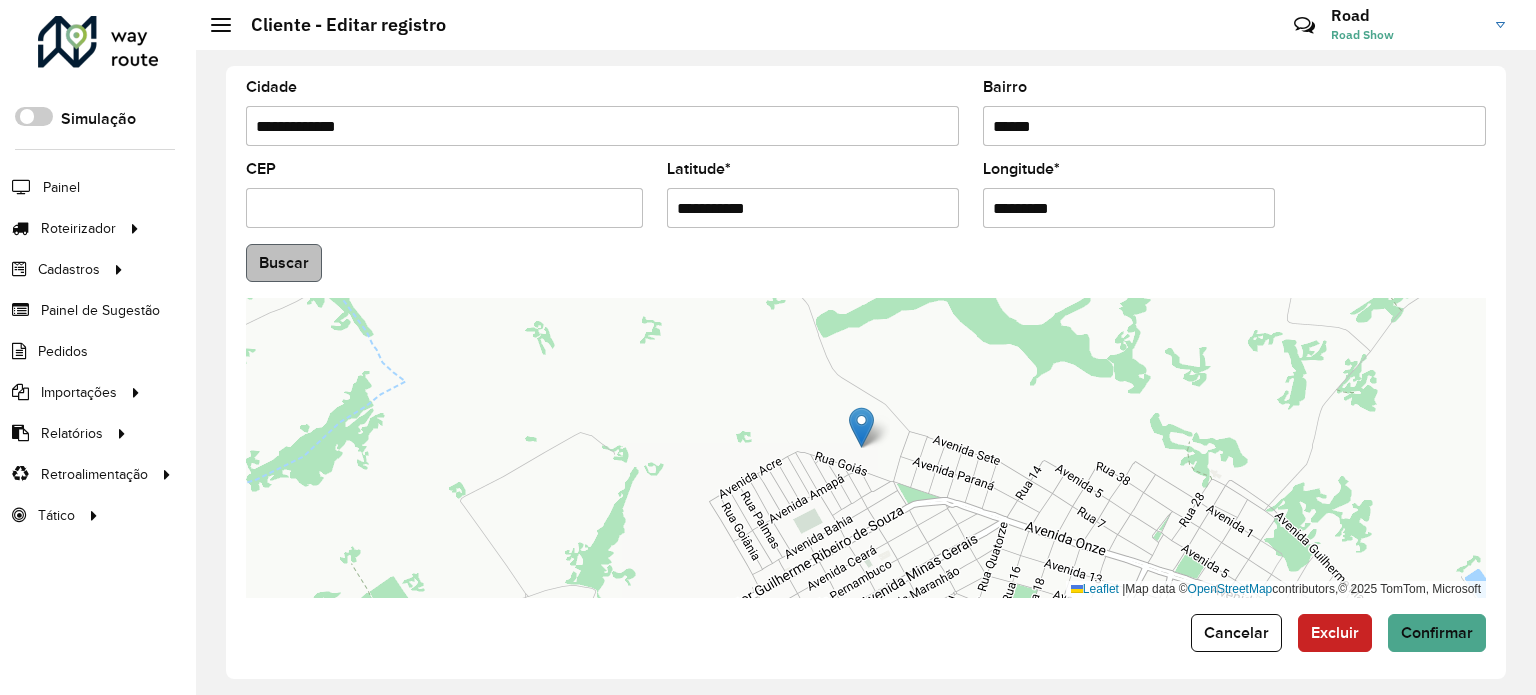 type on "*********" 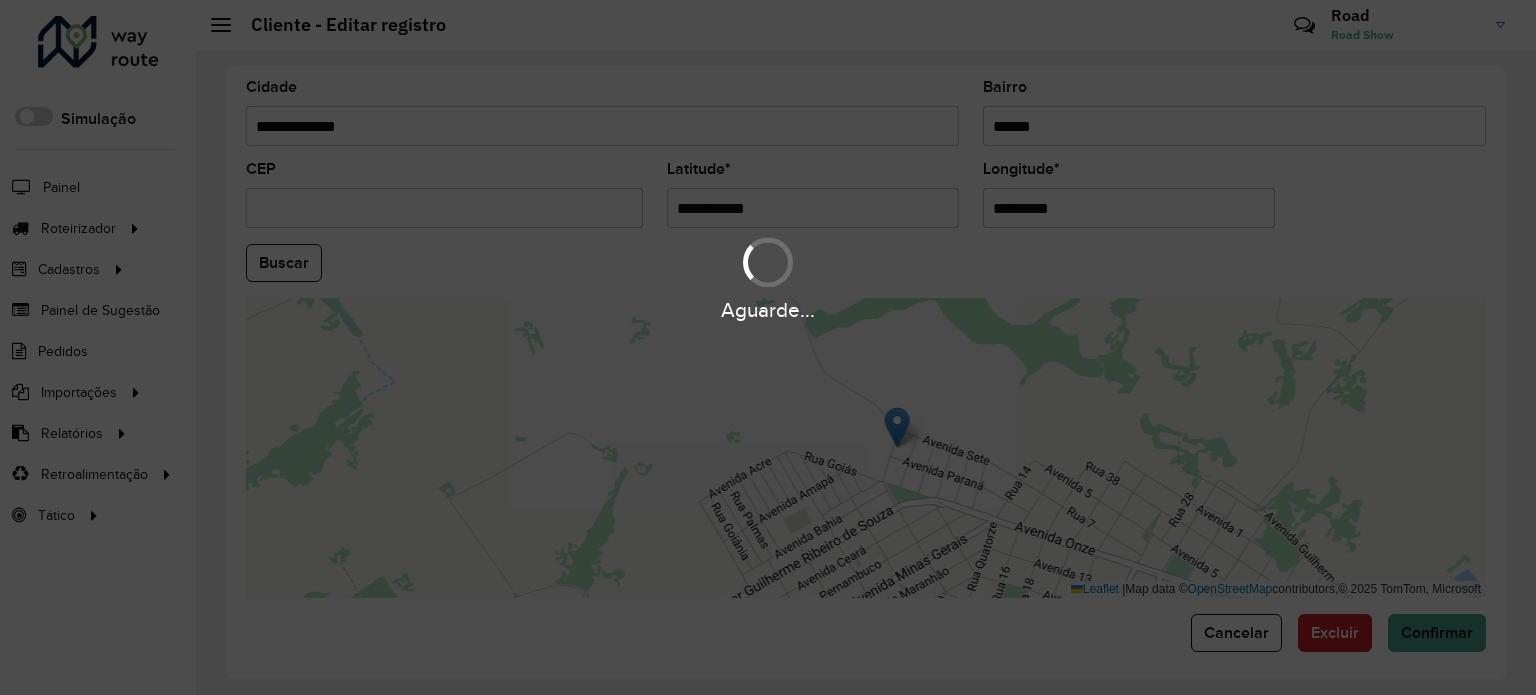 click on "Aguarde...  Pop-up bloqueado!  Seu navegador bloqueou automáticamente a abertura de uma nova janela.   Acesse as configurações e adicione o endereço do sistema a lista de permissão.   Fechar  Roteirizador AmbevTech Simulação Painel Roteirizador Entregas Vendas Cadastros Checkpoint Cliente Condição de pagamento Consulta de setores Depósito Disponibilidade de veículos Fator tipo de produto Grupo Rota Fator Tipo Produto Grupo de Depósito Grupo de rotas exclusiva Grupo de setores Jornada Layout integração Modelo Motorista Multi Depósito Painel de sugestão Parada Pedágio Perfil de Vendedor Ponto de apoio Ponto de apoio FAD Prioridade pedido Produto Restrição de Atendimento Planner Rodízio de placa Rota exclusiva FAD Rótulo Setor Setor Planner Tempo de parada de refeição Tipo de cliente Tipo de jornada Tipo de produto Tipo de veículo Tipo de veículo RN Transportadora Usuário Vendedor Veículo Painel de Sugestão Pedidos Importações Clientes Fator tipo produto Grade de atendimento Setor" at bounding box center (768, 347) 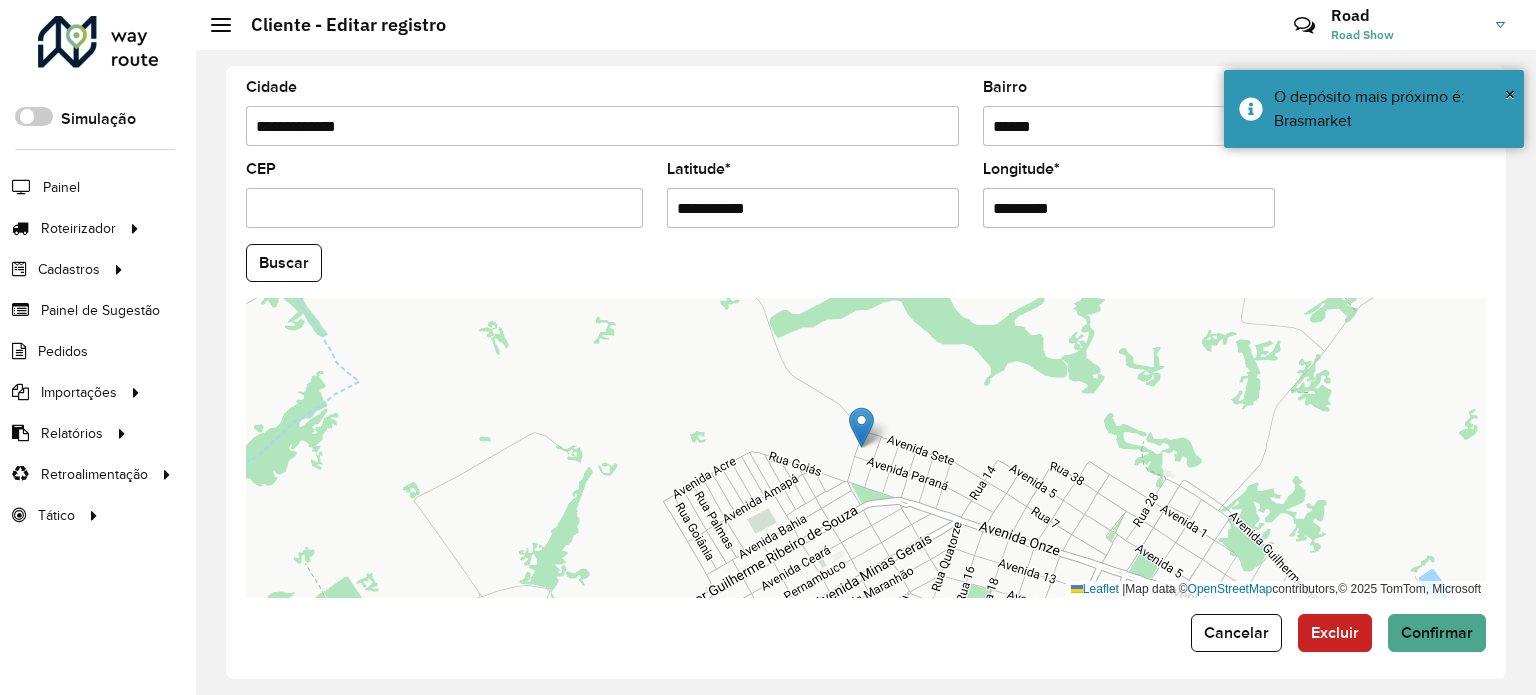 click on "Buscar" 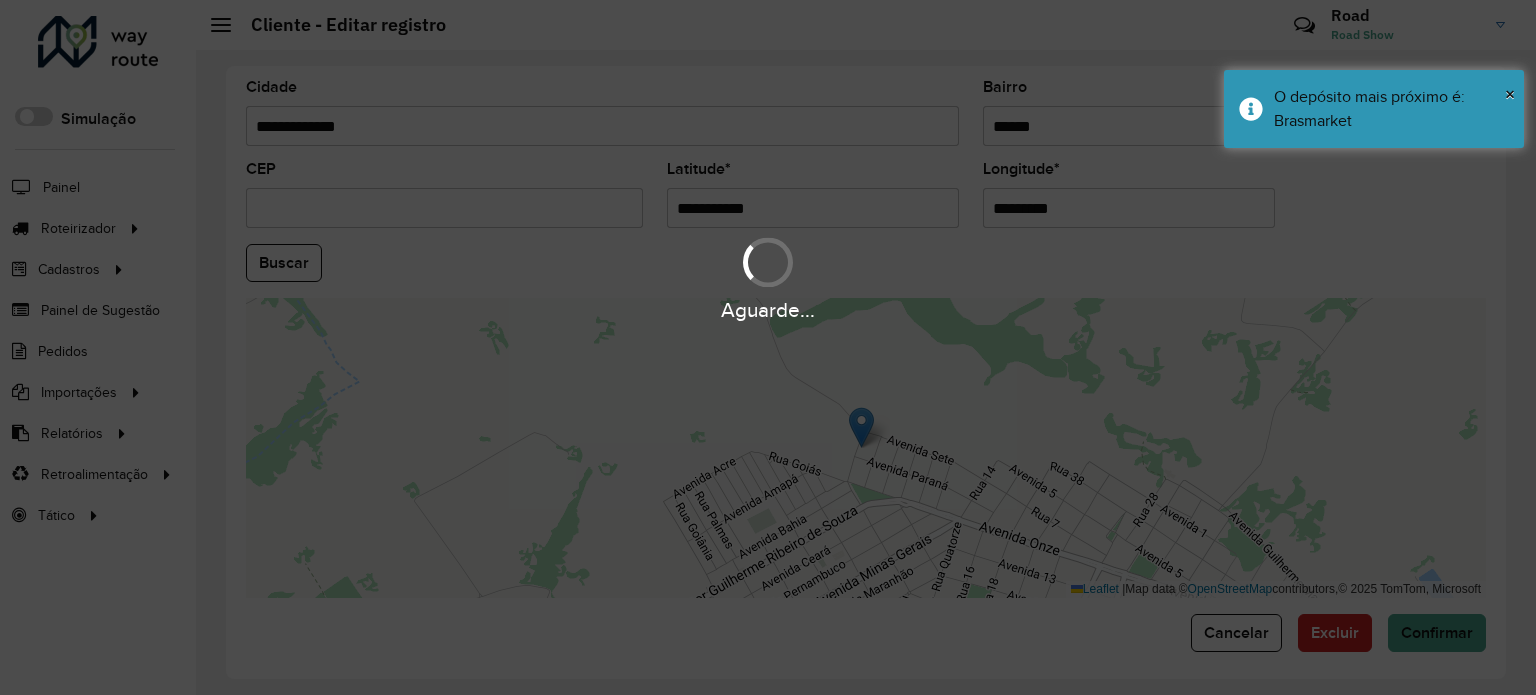type on "**********" 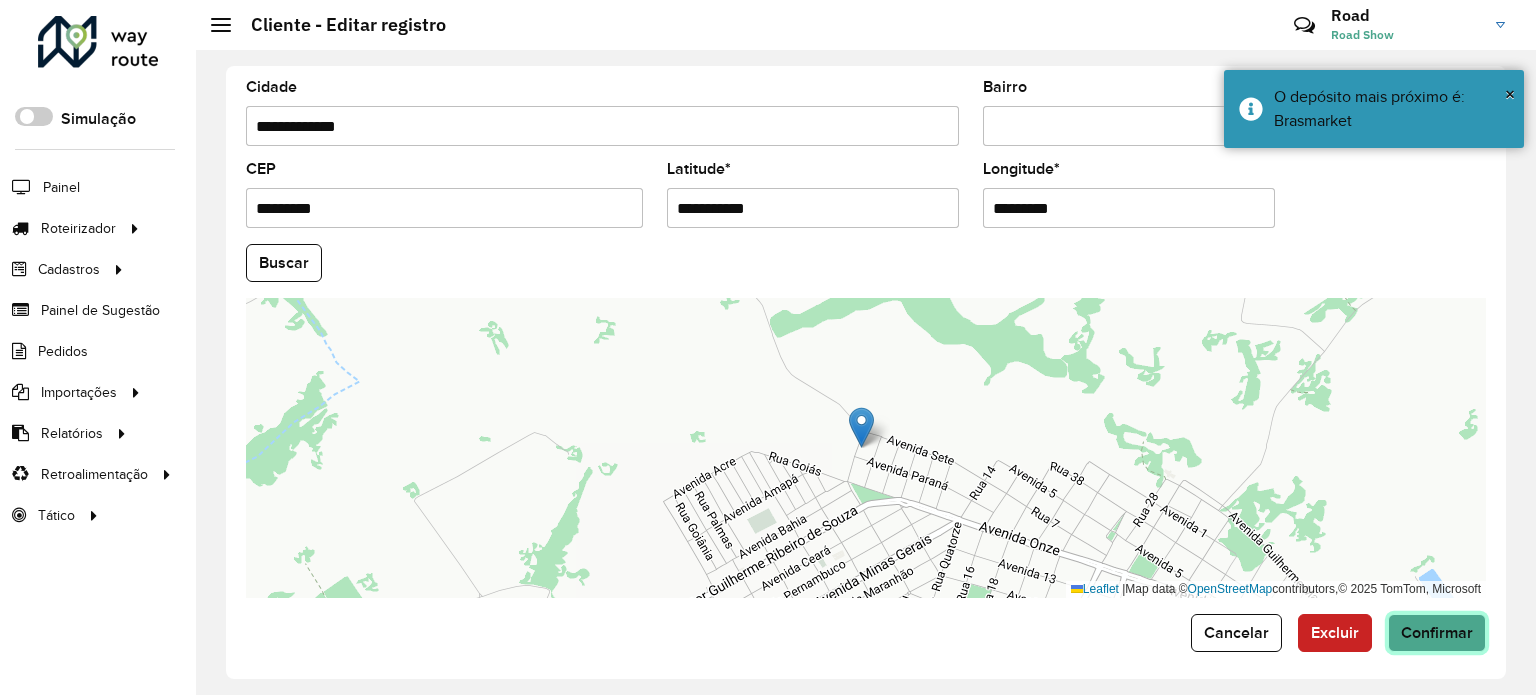 click on "Confirmar" 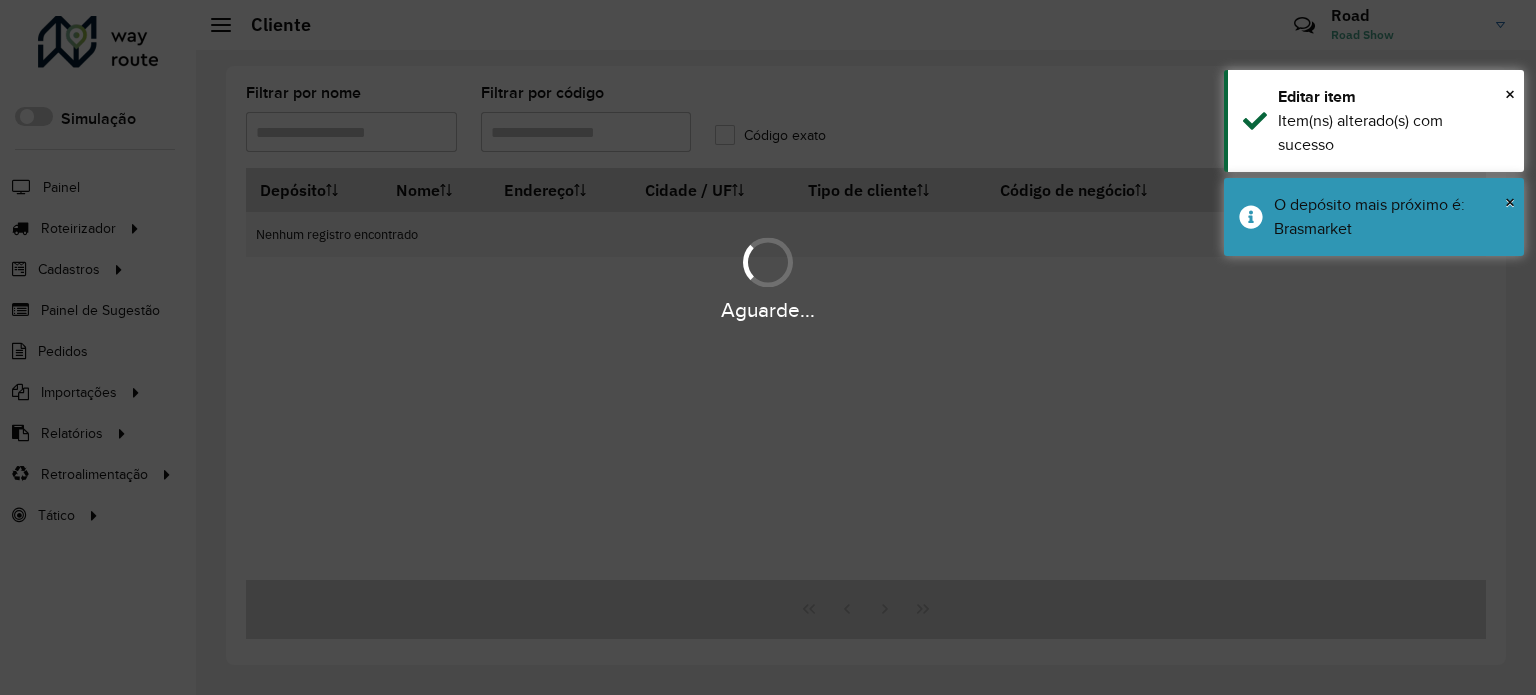 type on "****" 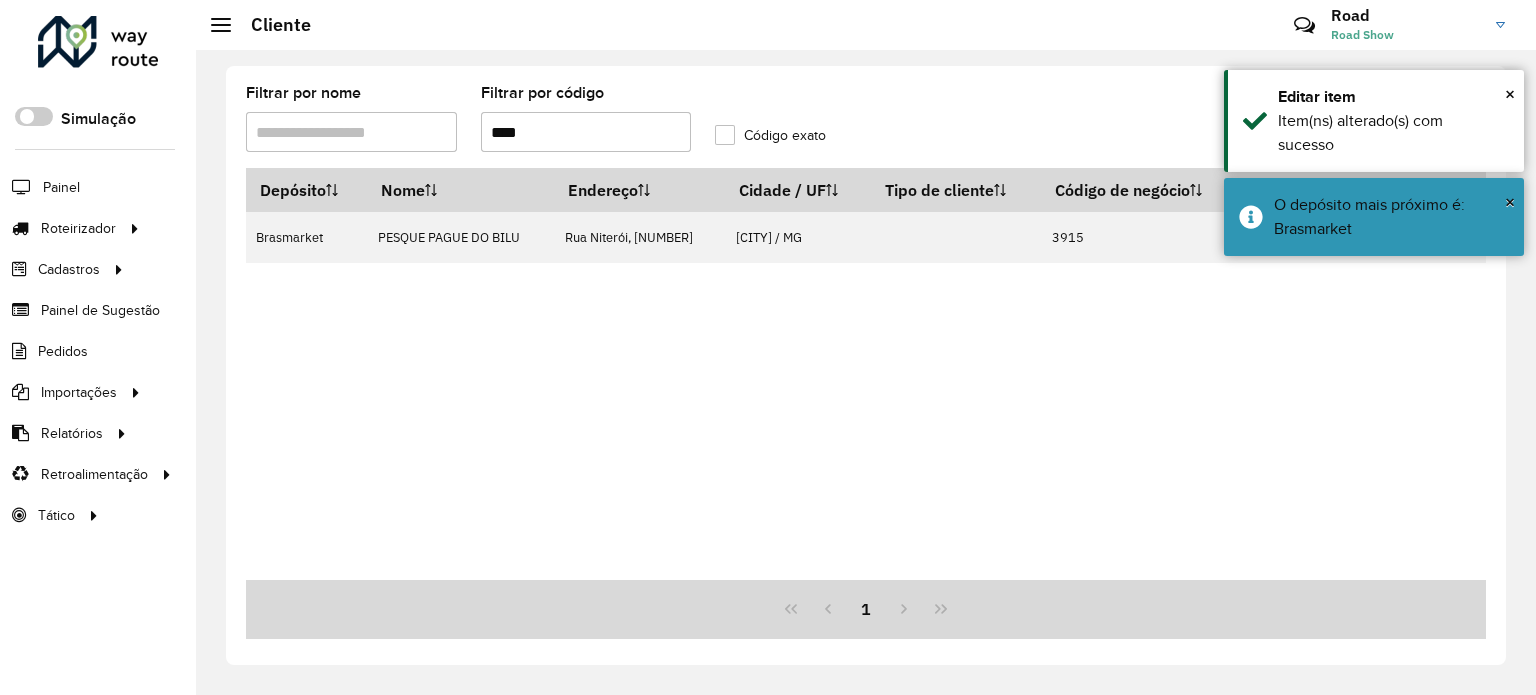drag, startPoint x: 453, startPoint y: 119, endPoint x: 373, endPoint y: 85, distance: 86.925255 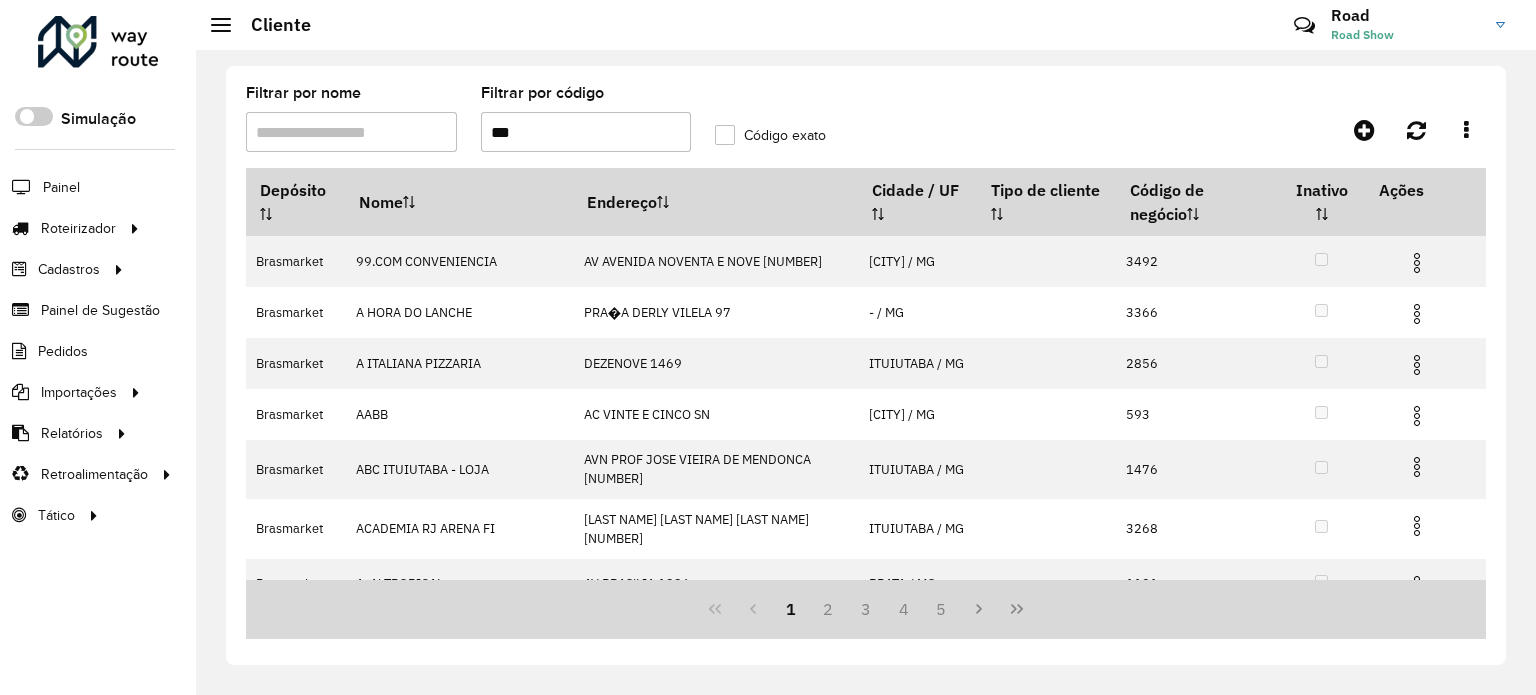 type on "***" 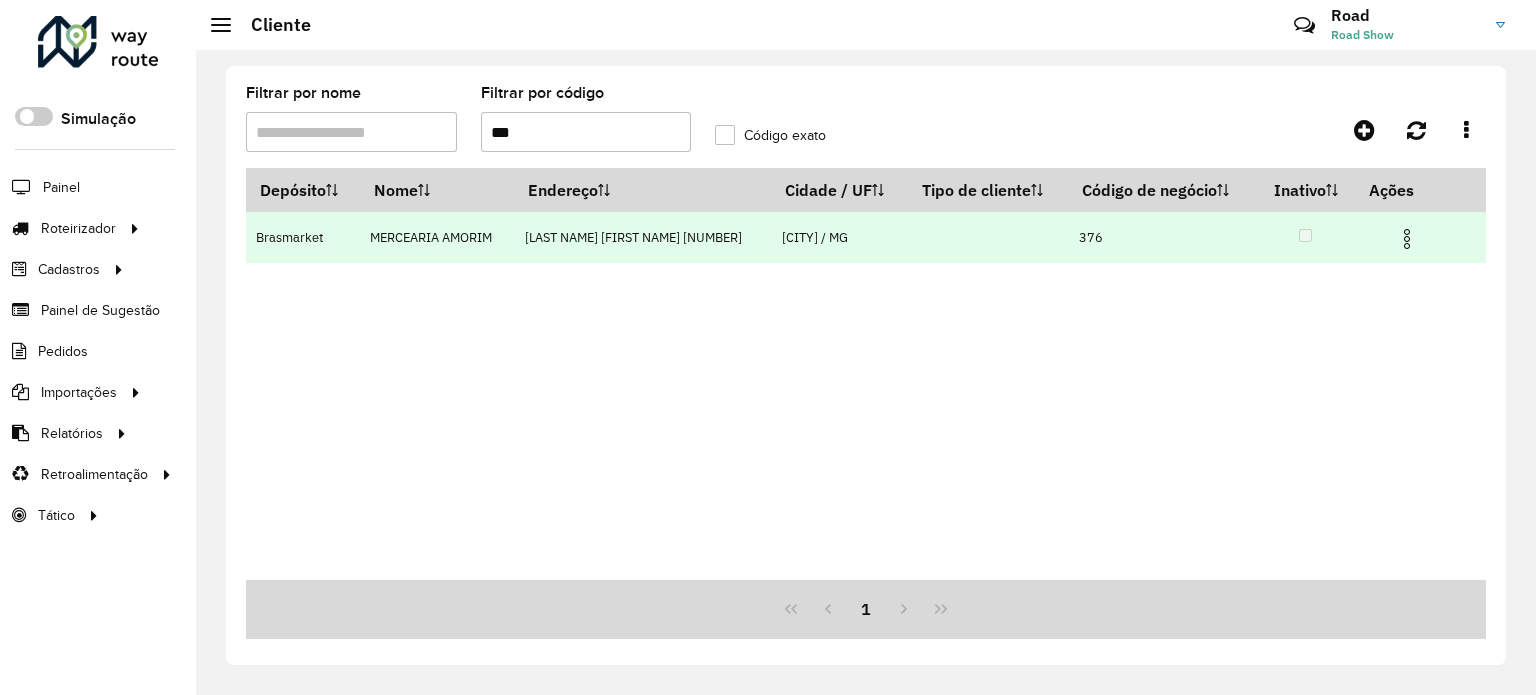 drag, startPoint x: 1392, startPoint y: 237, endPoint x: 1370, endPoint y: 247, distance: 24.166092 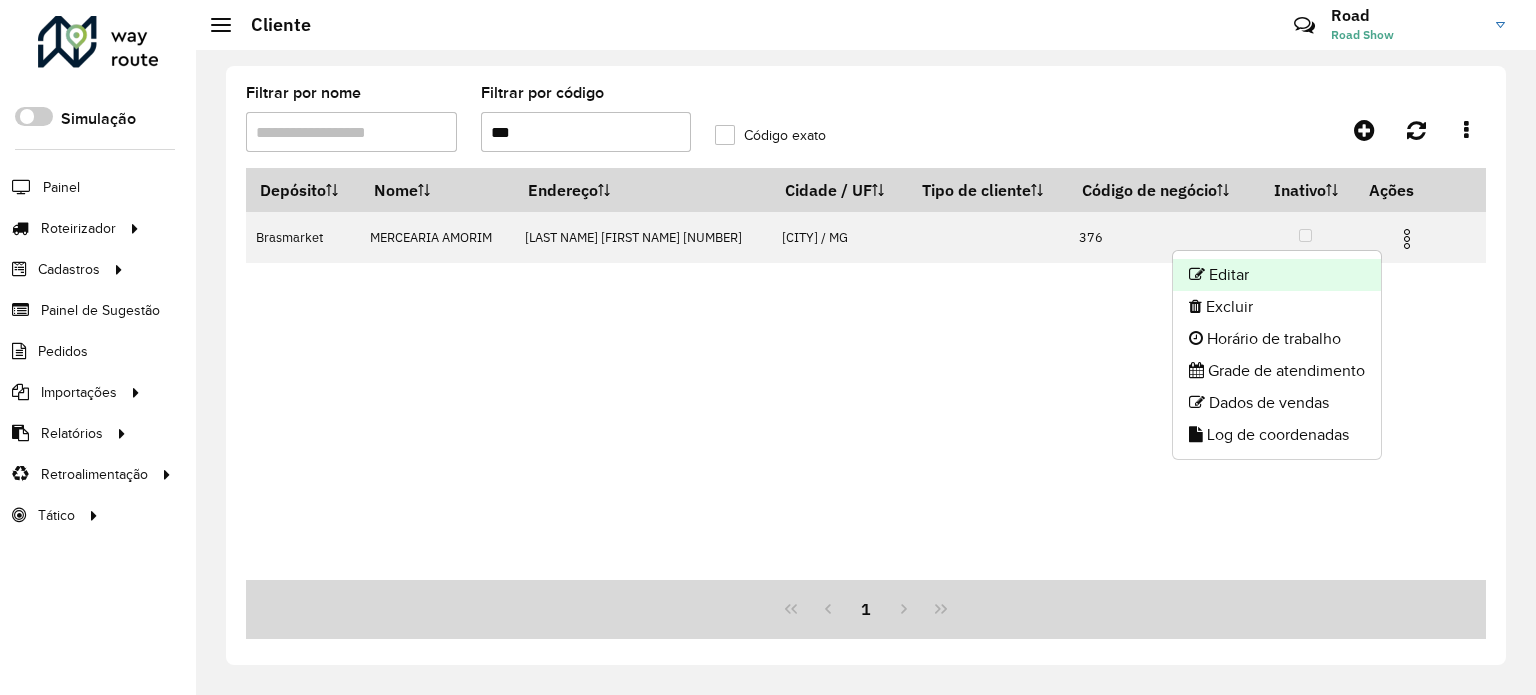 click on "Editar" 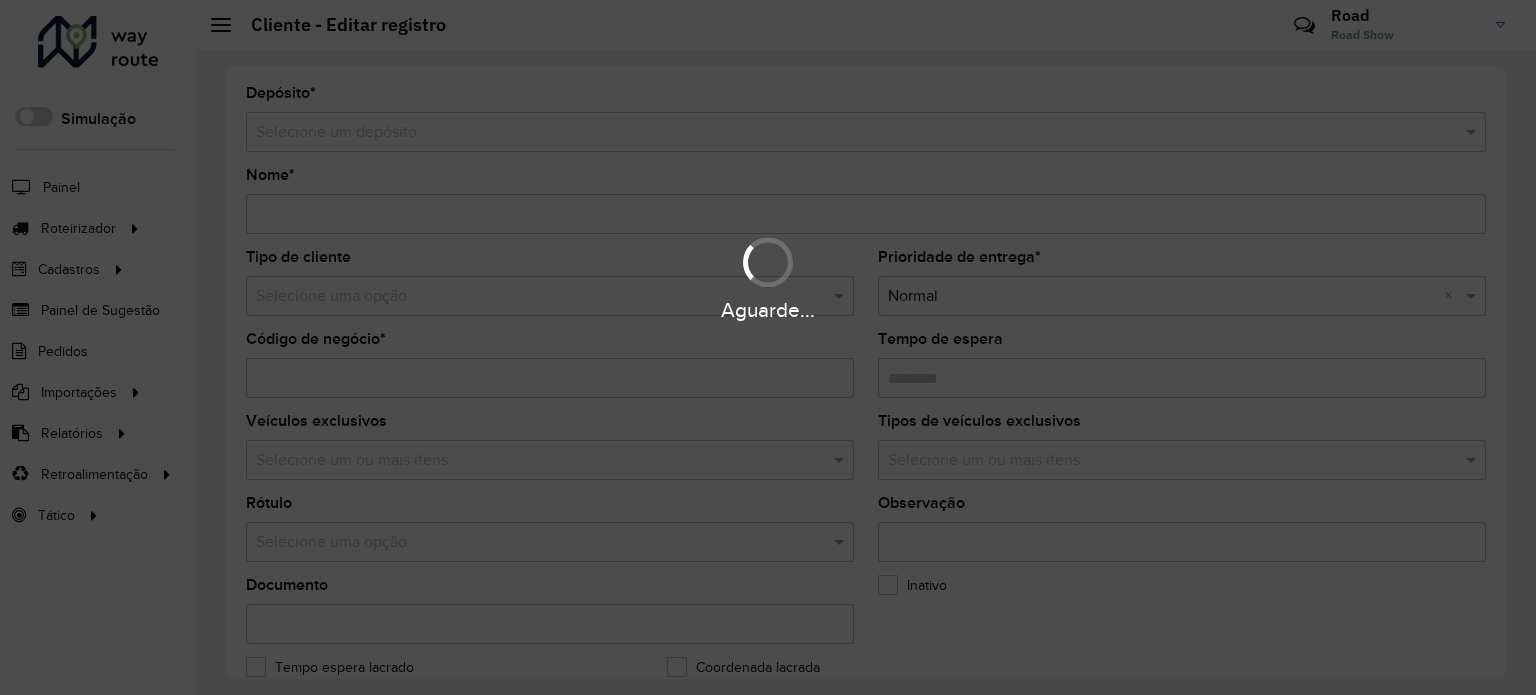 type on "**********" 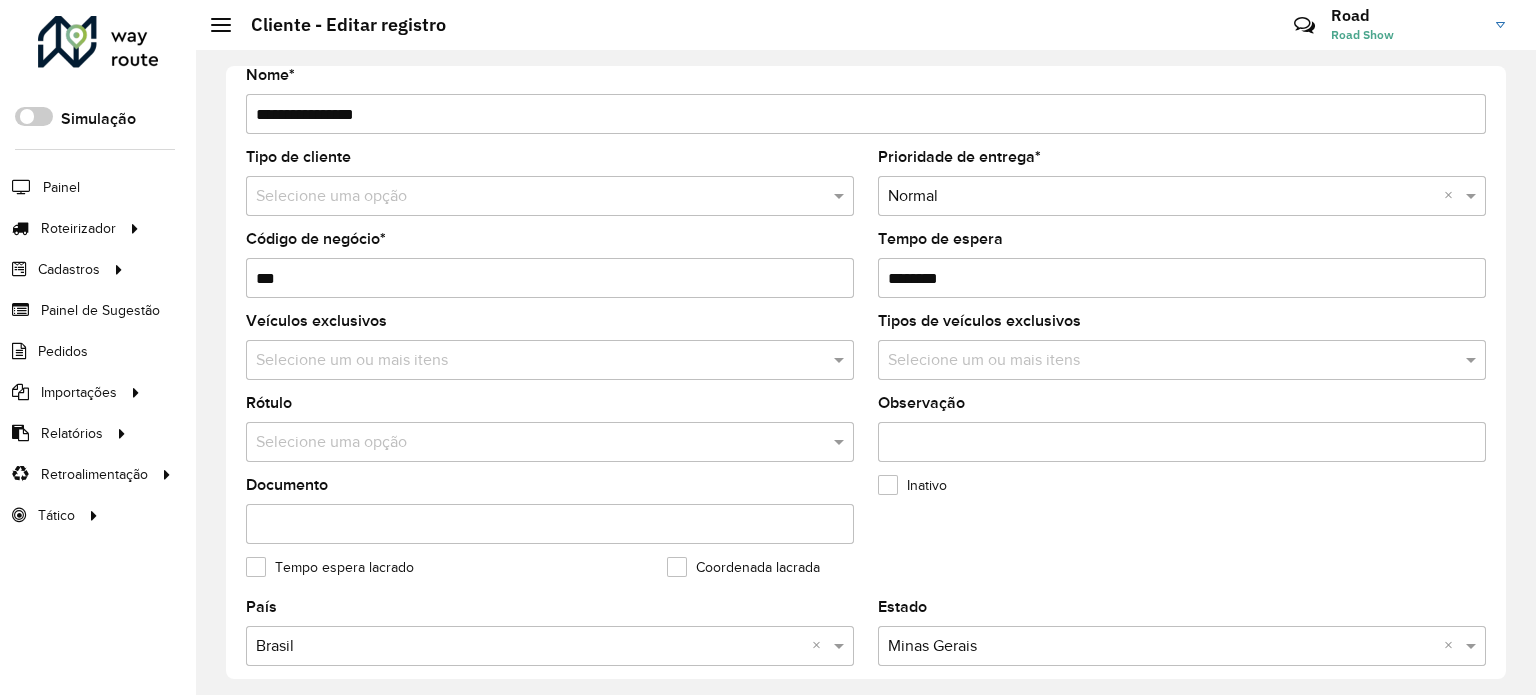 scroll, scrollTop: 500, scrollLeft: 0, axis: vertical 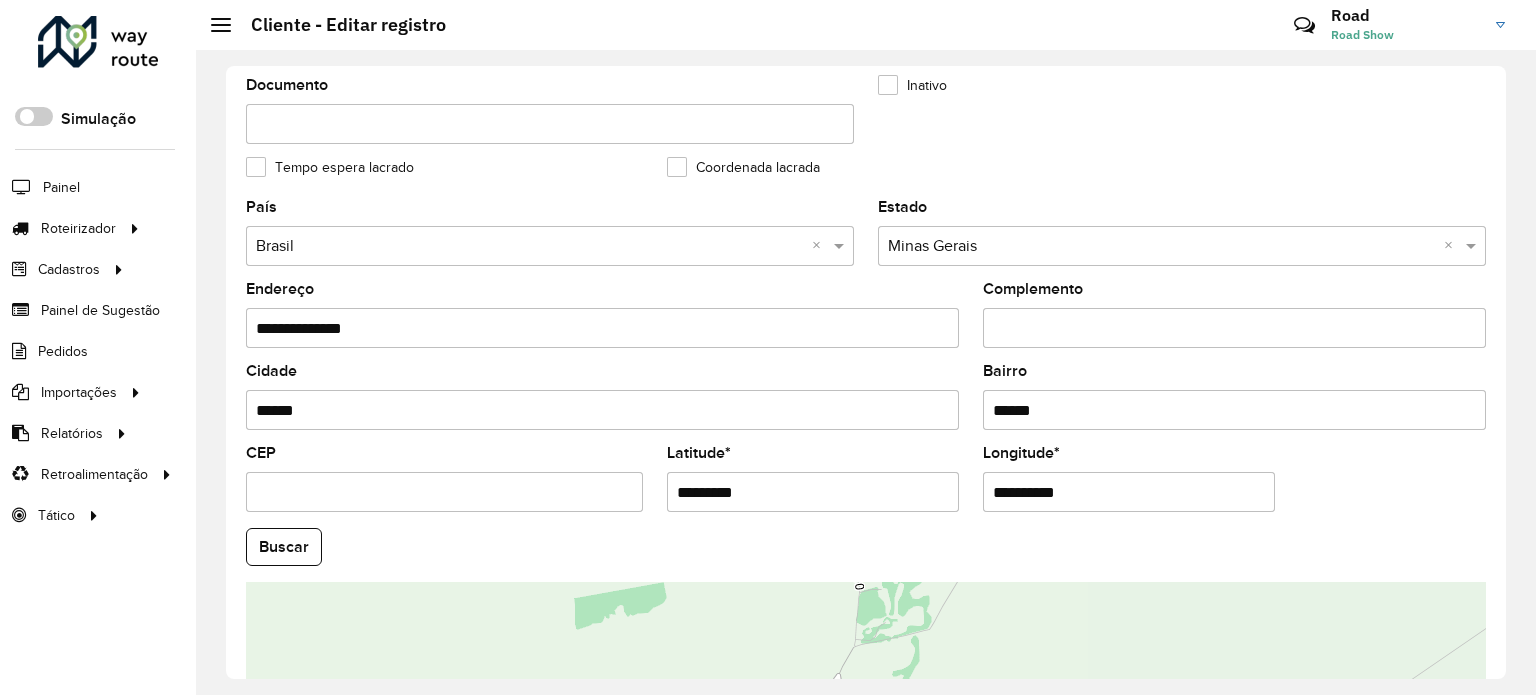 drag, startPoint x: 756, startPoint y: 491, endPoint x: 560, endPoint y: 483, distance: 196.1632 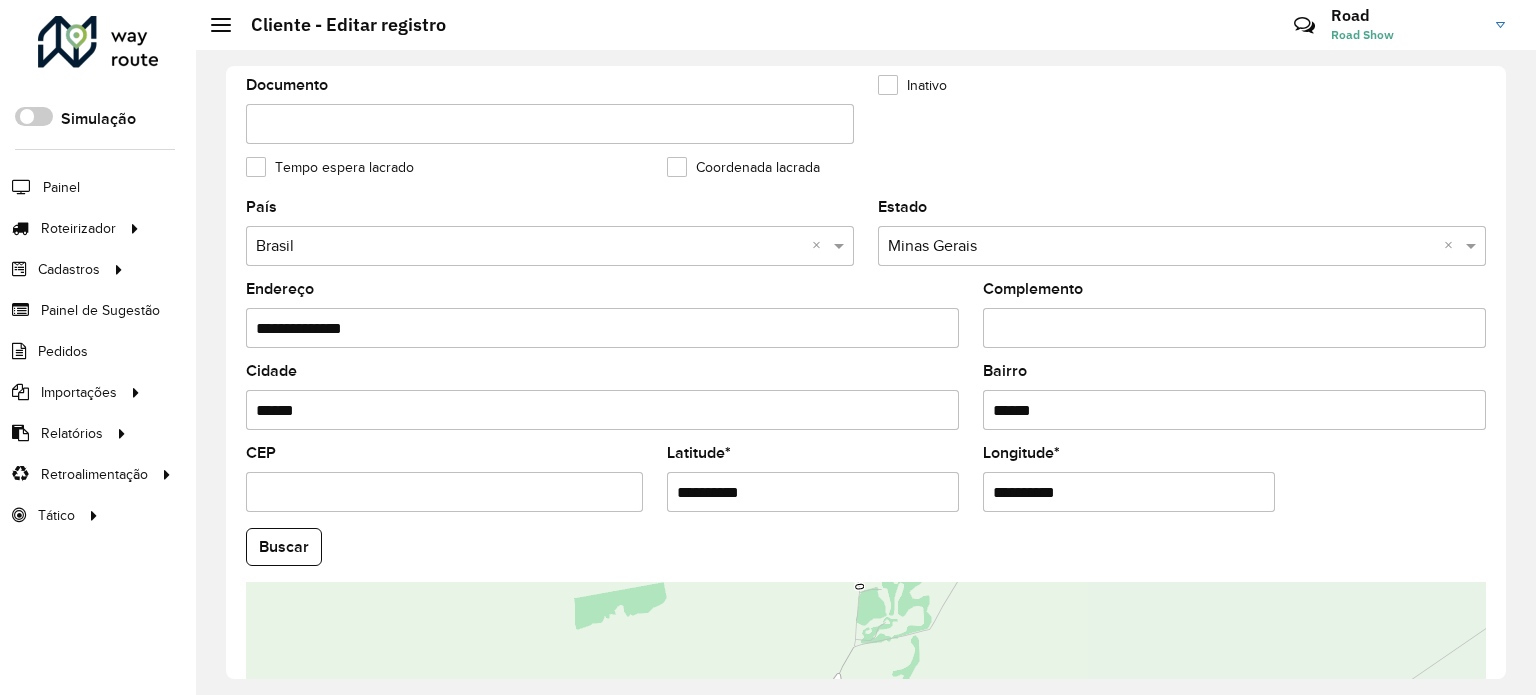 type on "**********" 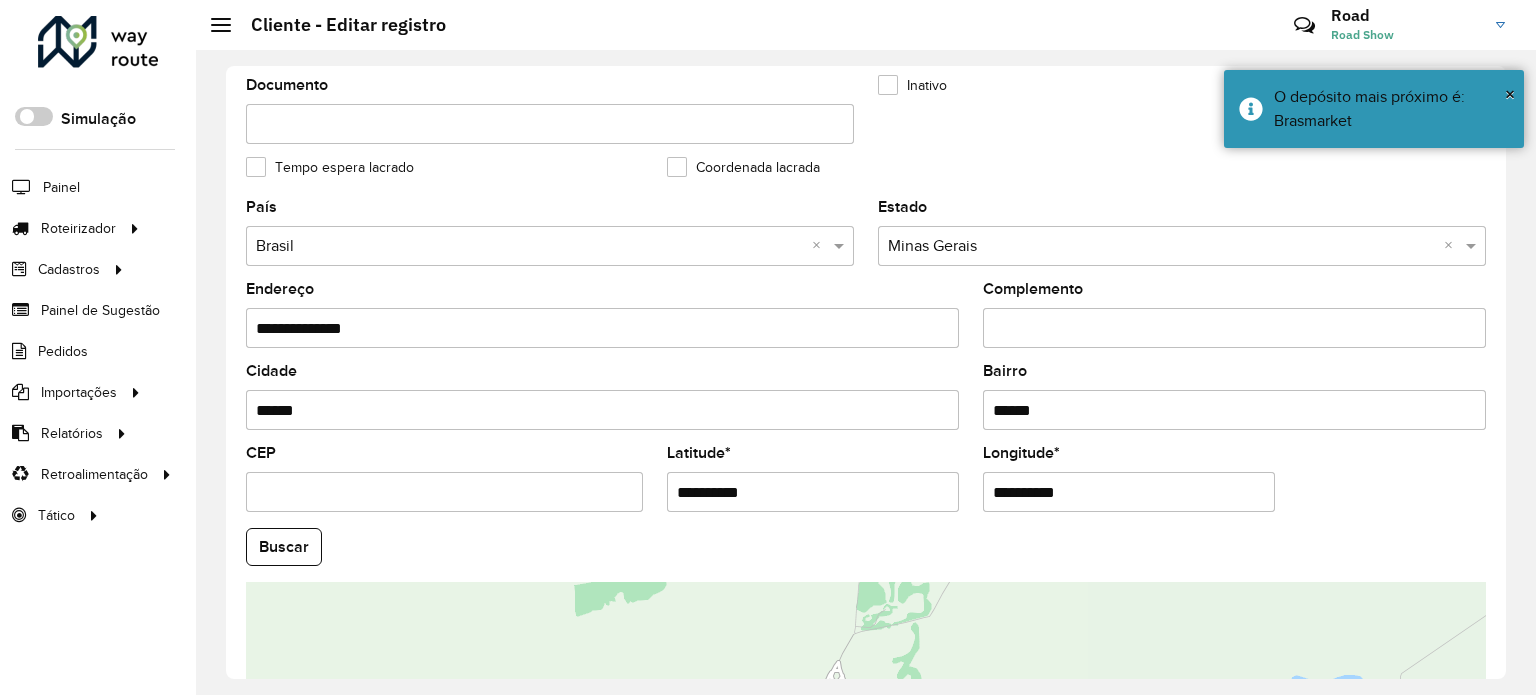 drag, startPoint x: 1080, startPoint y: 489, endPoint x: 813, endPoint y: 481, distance: 267.1198 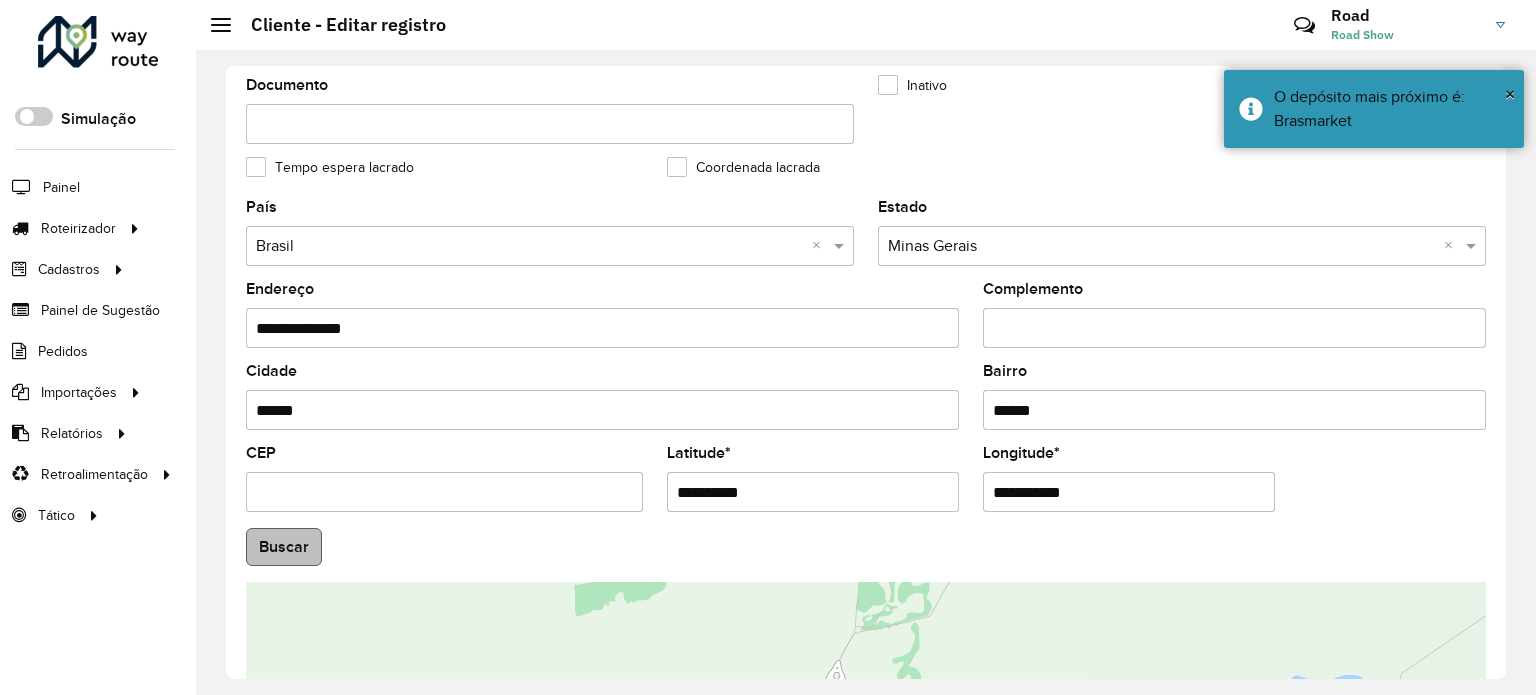 type on "**********" 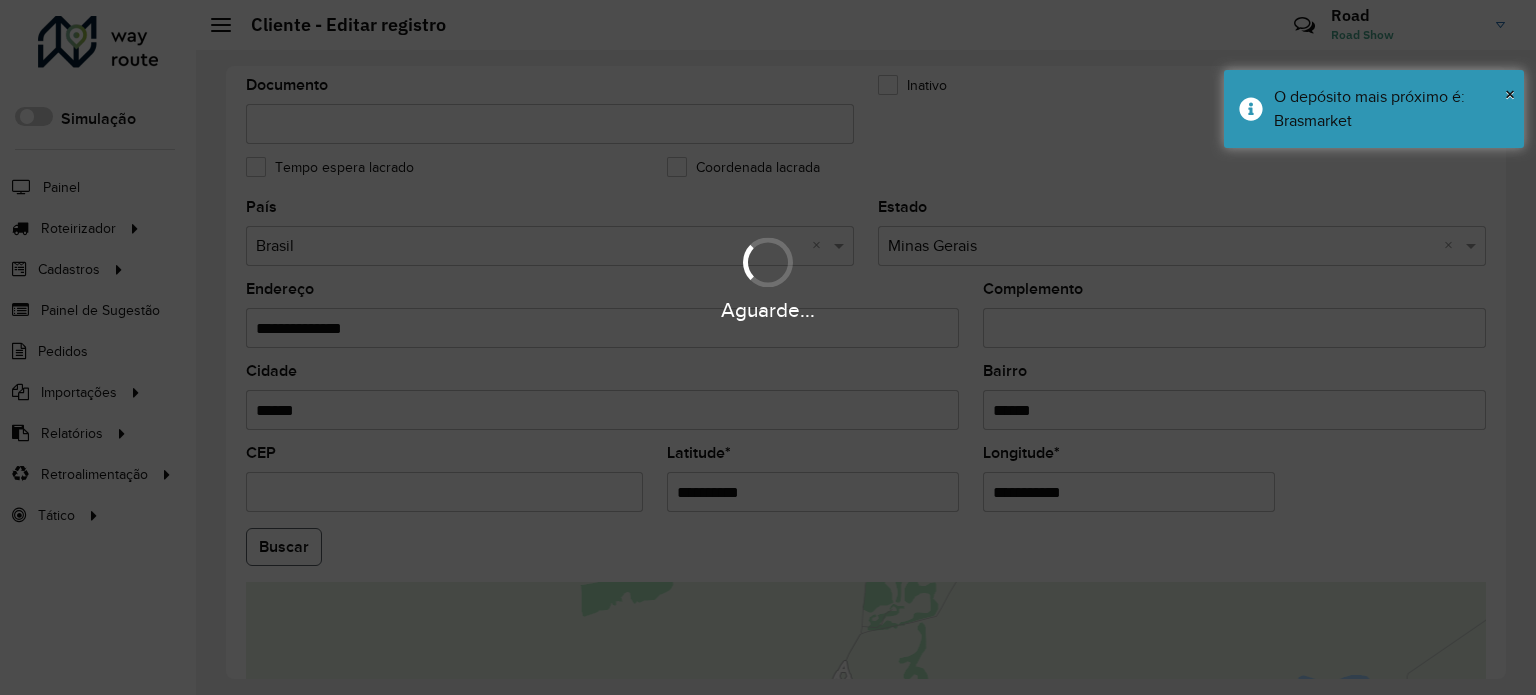 click on "Aguarde...  Pop-up bloqueado!  Seu navegador bloqueou automáticamente a abertura de uma nova janela.   Acesse as configurações e adicione o endereço do sistema a lista de permissão.   Fechar  Roteirizador AmbevTech Simulação Painel Roteirizador Entregas Vendas Cadastros Checkpoint Cliente Condição de pagamento Consulta de setores Depósito Disponibilidade de veículos Fator tipo de produto Grupo Rota Fator Tipo Produto Grupo de Depósito Grupo de rotas exclusiva Grupo de setores Jornada Layout integração Modelo Motorista Multi Depósito Painel de sugestão Parada Pedágio Perfil de Vendedor Ponto de apoio Ponto de apoio FAD Prioridade pedido Produto Restrição de Atendimento Planner Rodízio de placa Rota exclusiva FAD Rótulo Setor Setor Planner Tempo de parada de refeição Tipo de cliente Tipo de jornada Tipo de produto Tipo de veículo Tipo de veículo RN Transportadora Usuário Vendedor Veículo Painel de Sugestão Pedidos Importações Clientes Fator tipo produto Grade de atendimento Setor" at bounding box center [768, 347] 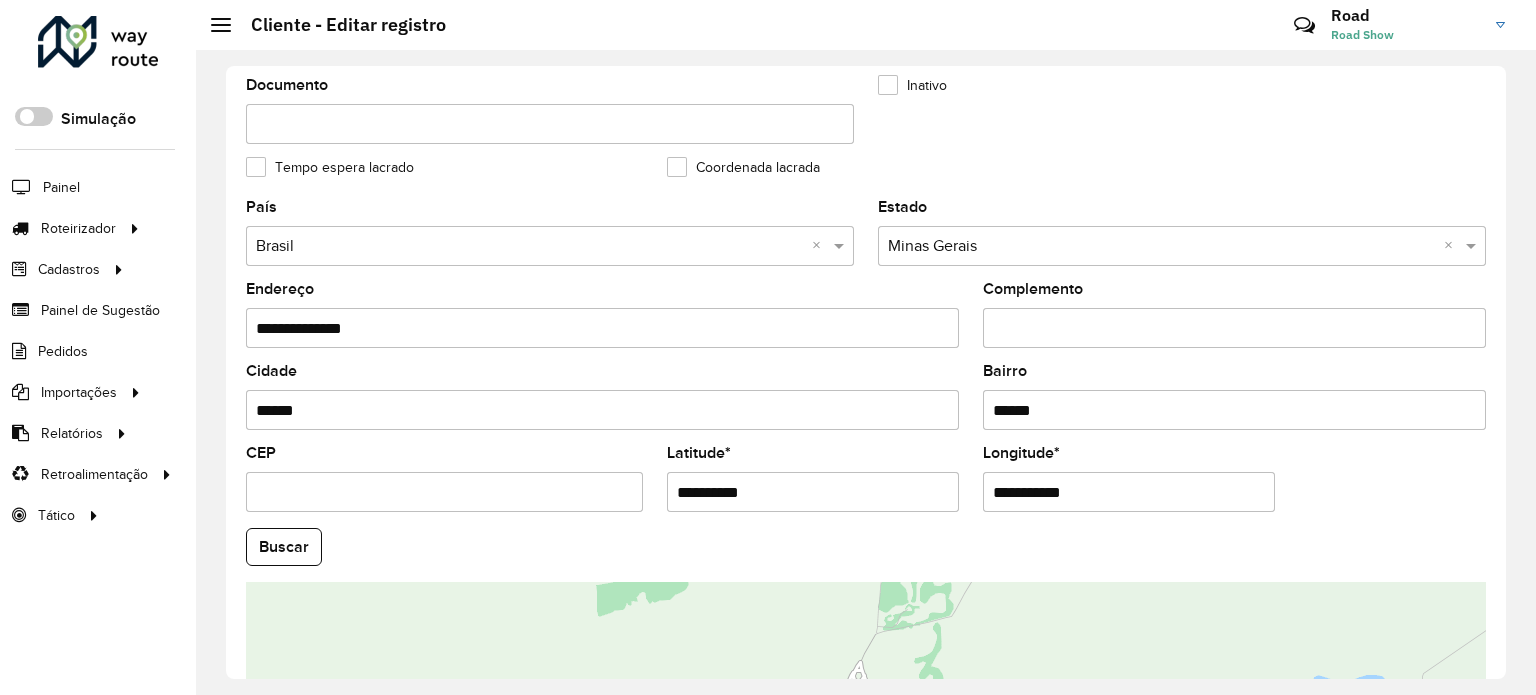scroll, scrollTop: 784, scrollLeft: 0, axis: vertical 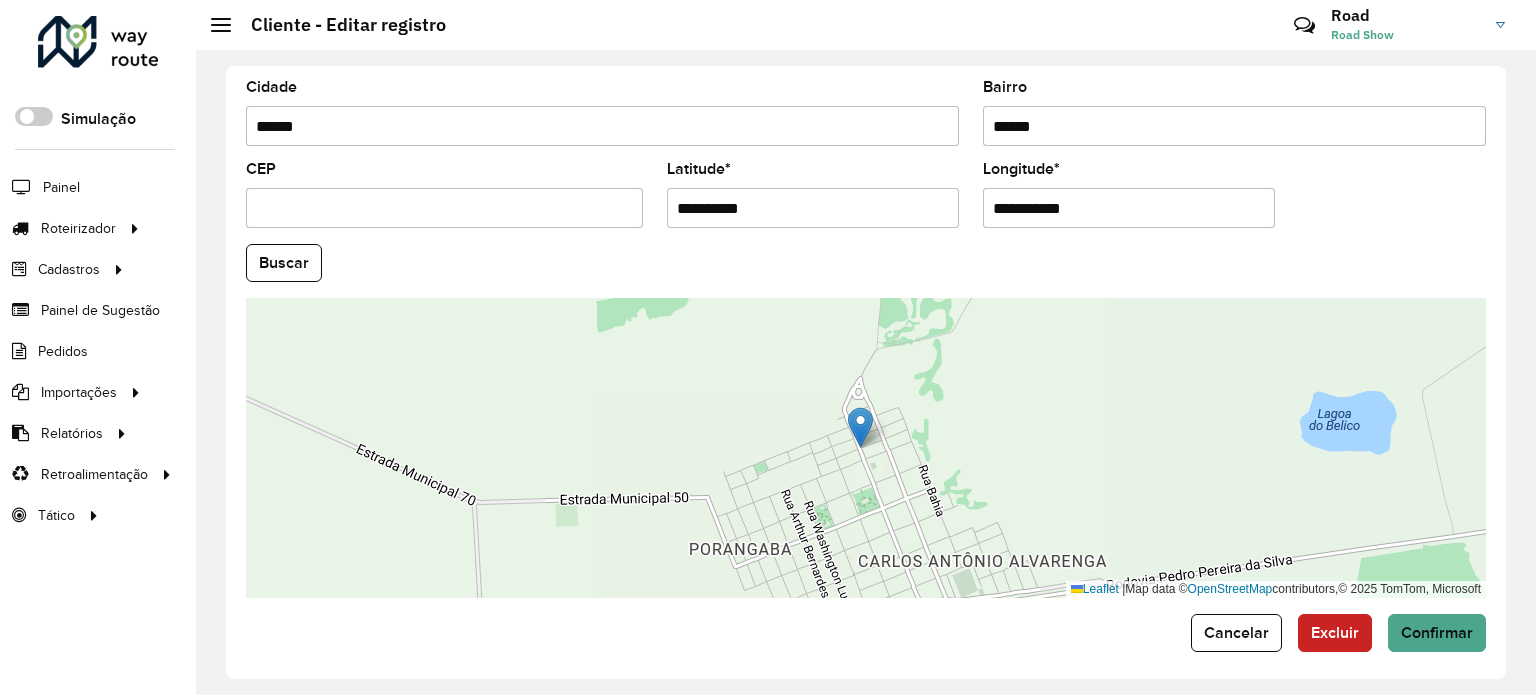 click on "Buscar" 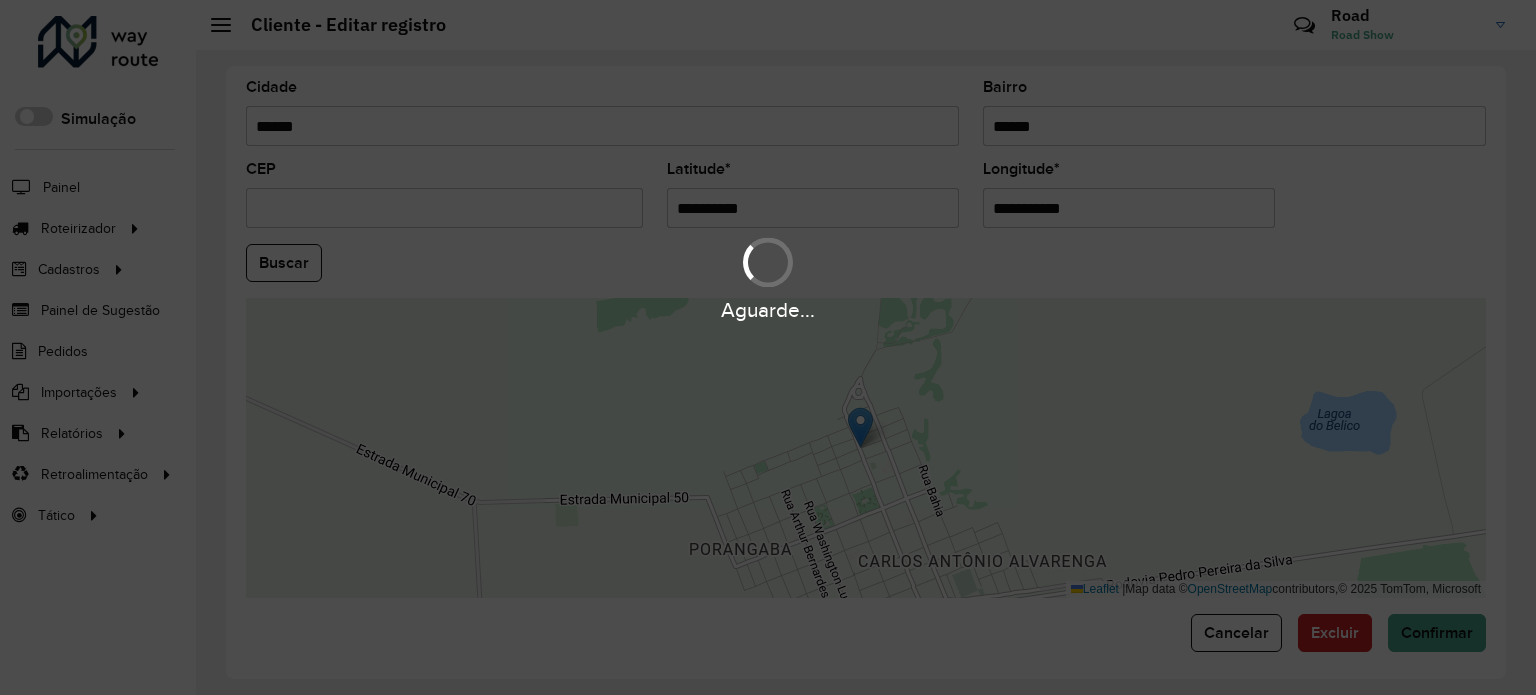 type on "**********" 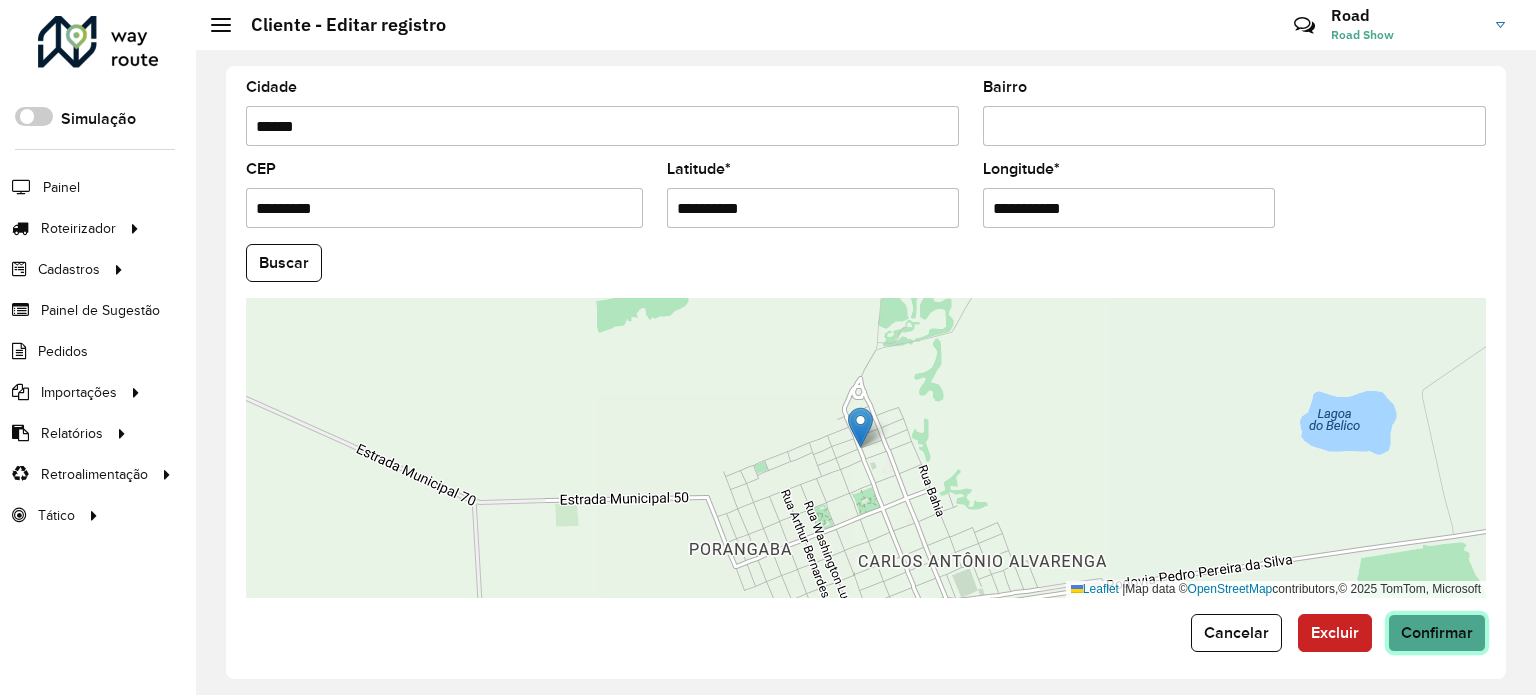 click on "Confirmar" 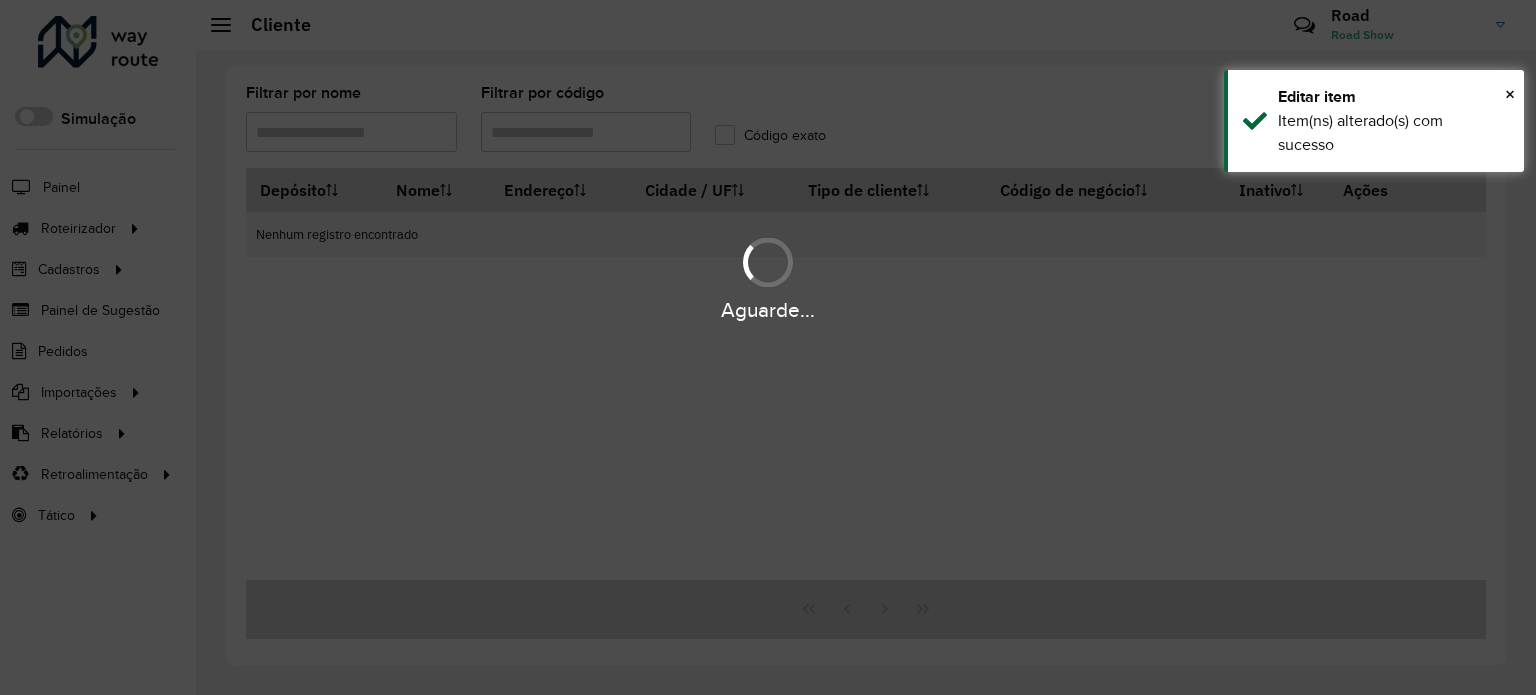 type on "***" 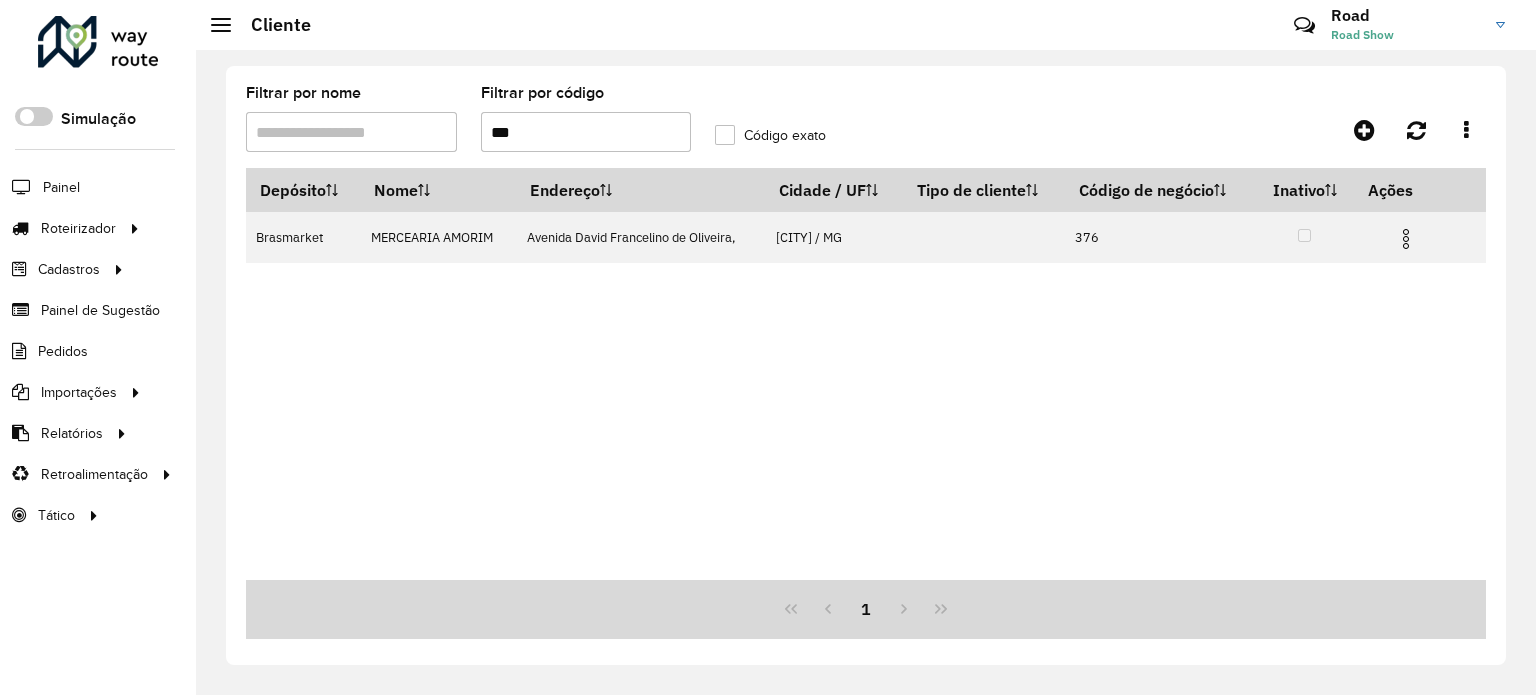 drag, startPoint x: 360, startPoint y: 132, endPoint x: 329, endPoint y: 136, distance: 31.257 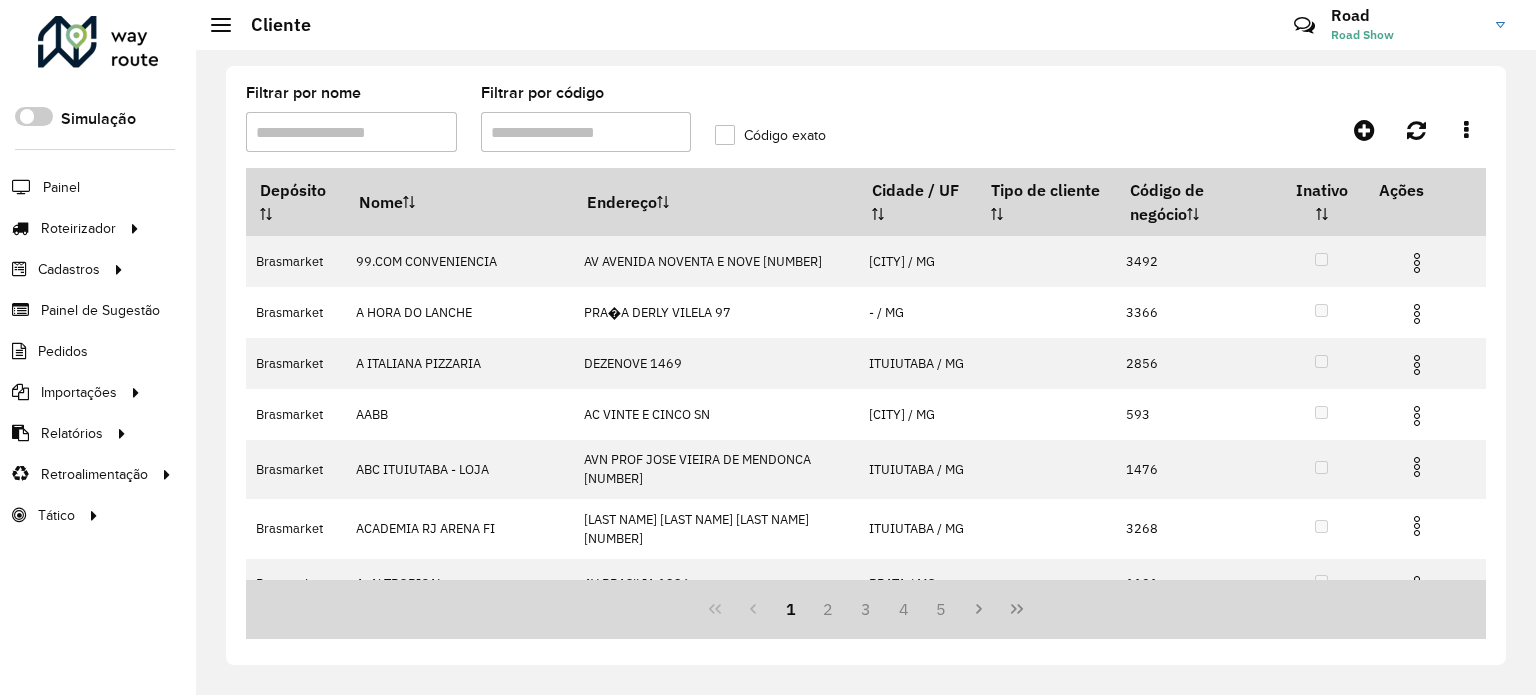 click on "Filtrar por código" at bounding box center (586, 132) 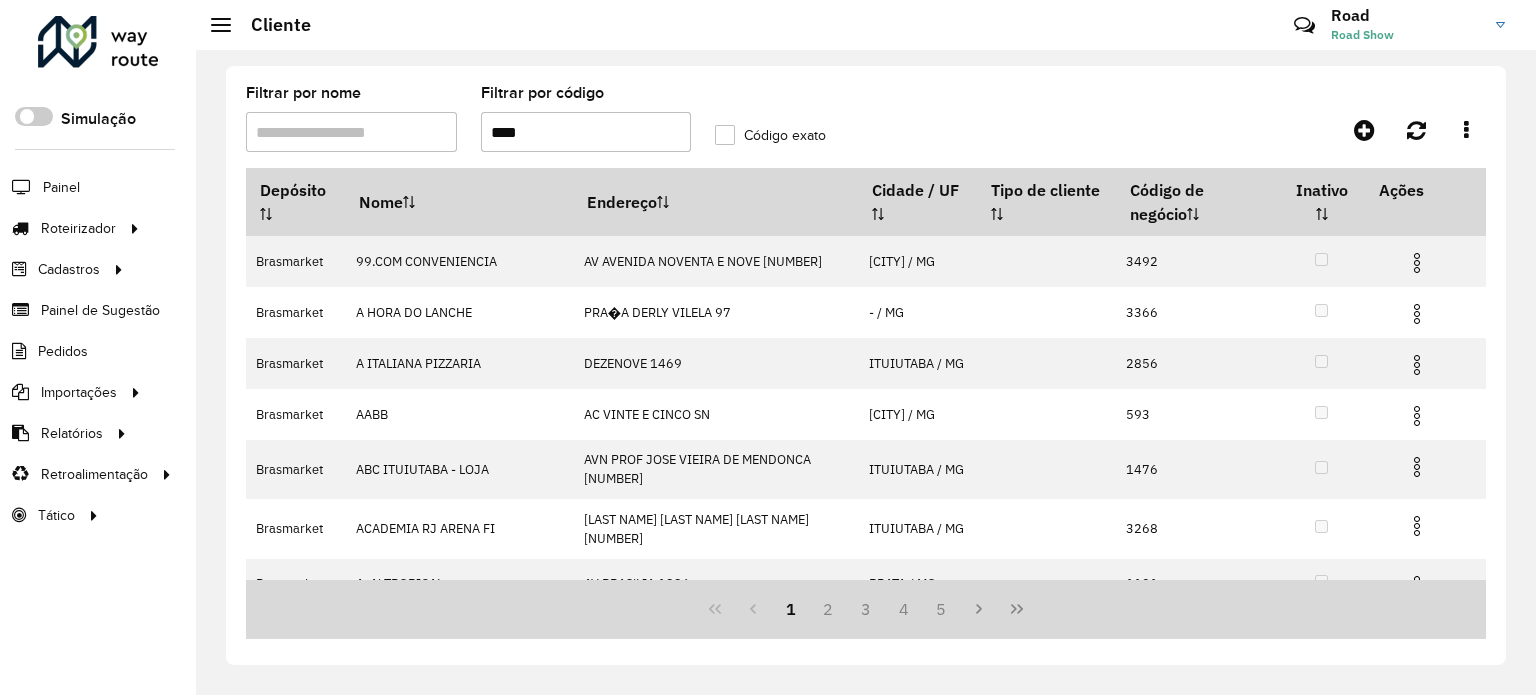 type on "****" 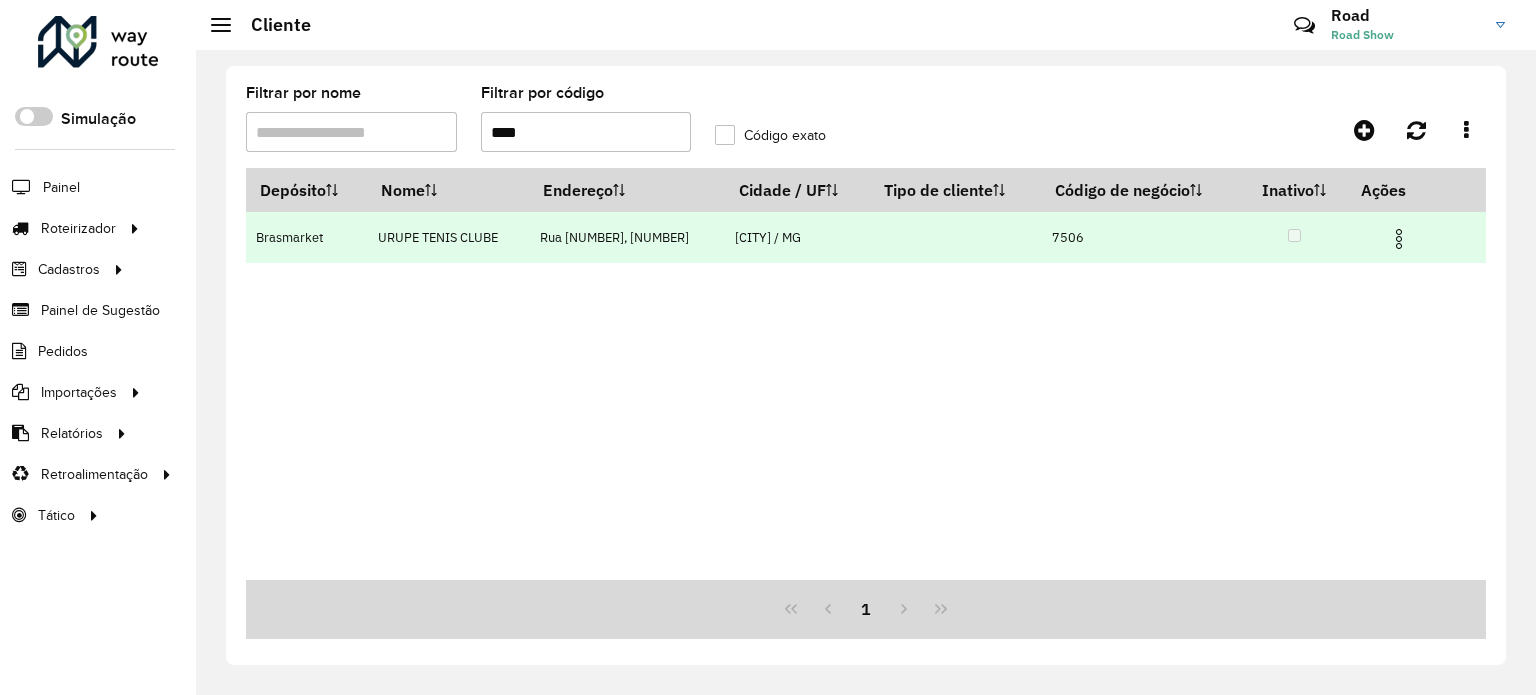 drag, startPoint x: 1402, startPoint y: 236, endPoint x: 1357, endPoint y: 240, distance: 45.17743 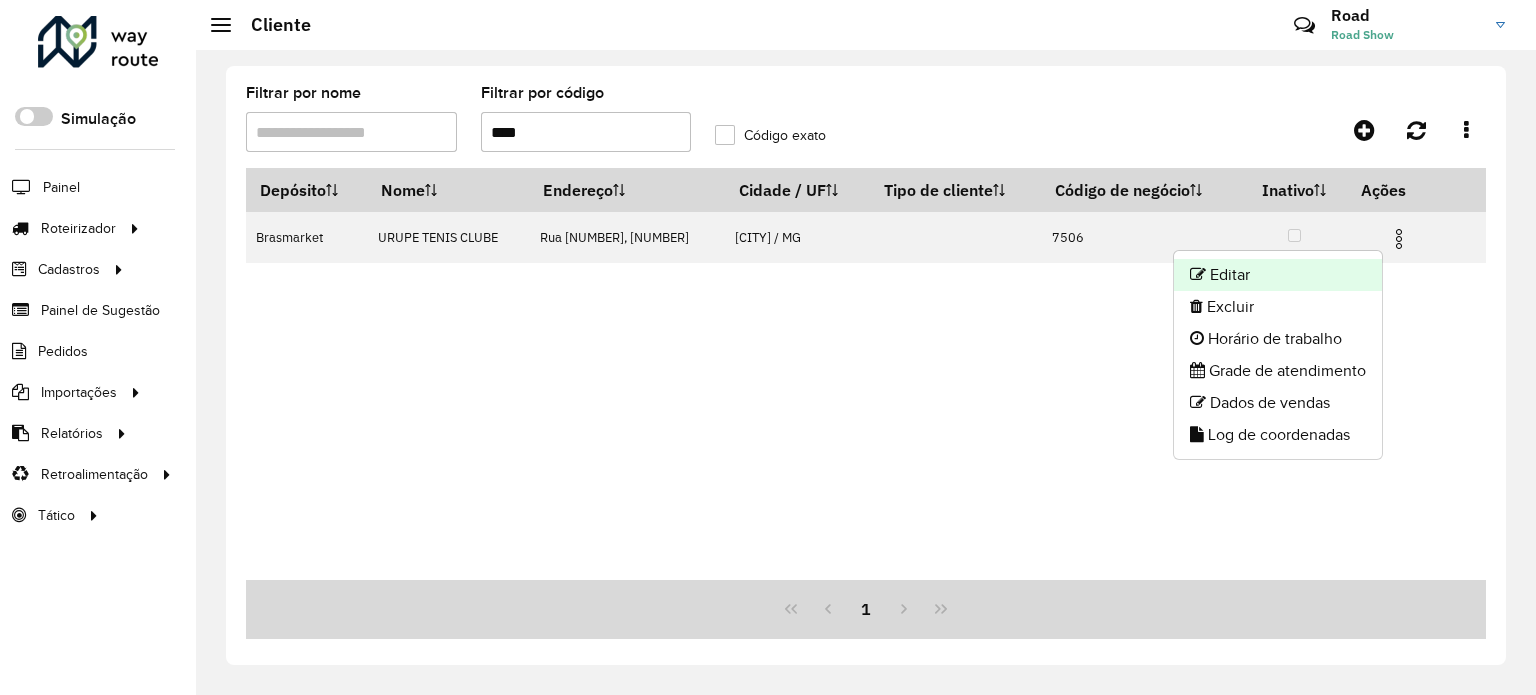 click on "Editar" 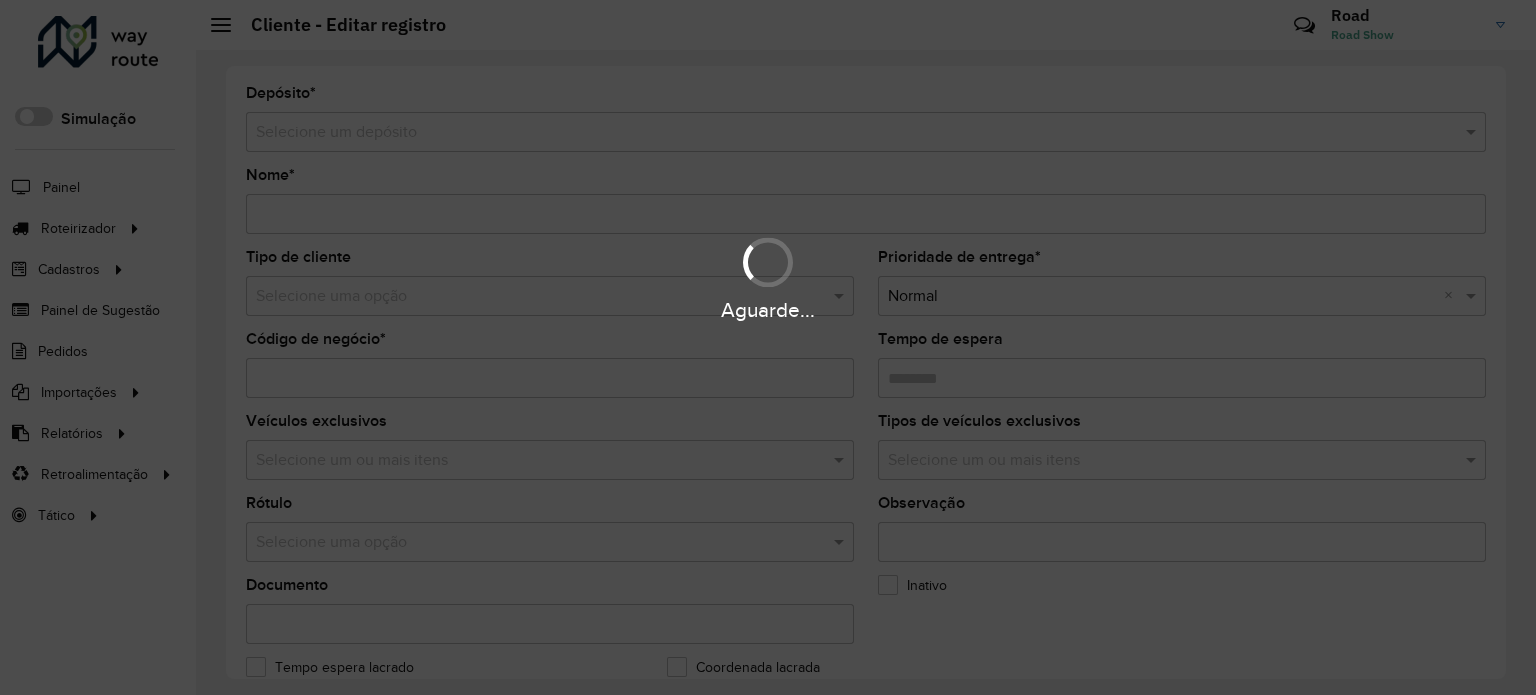type on "**********" 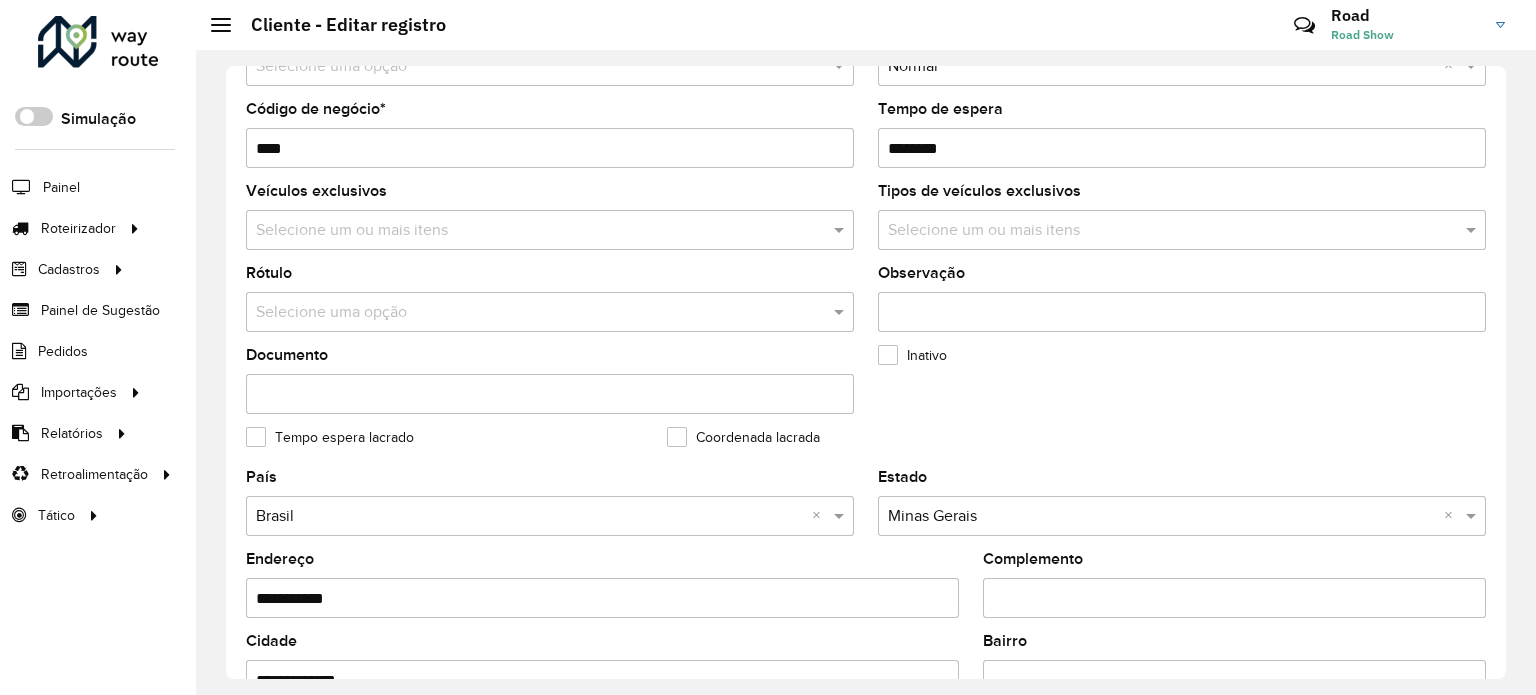 scroll, scrollTop: 500, scrollLeft: 0, axis: vertical 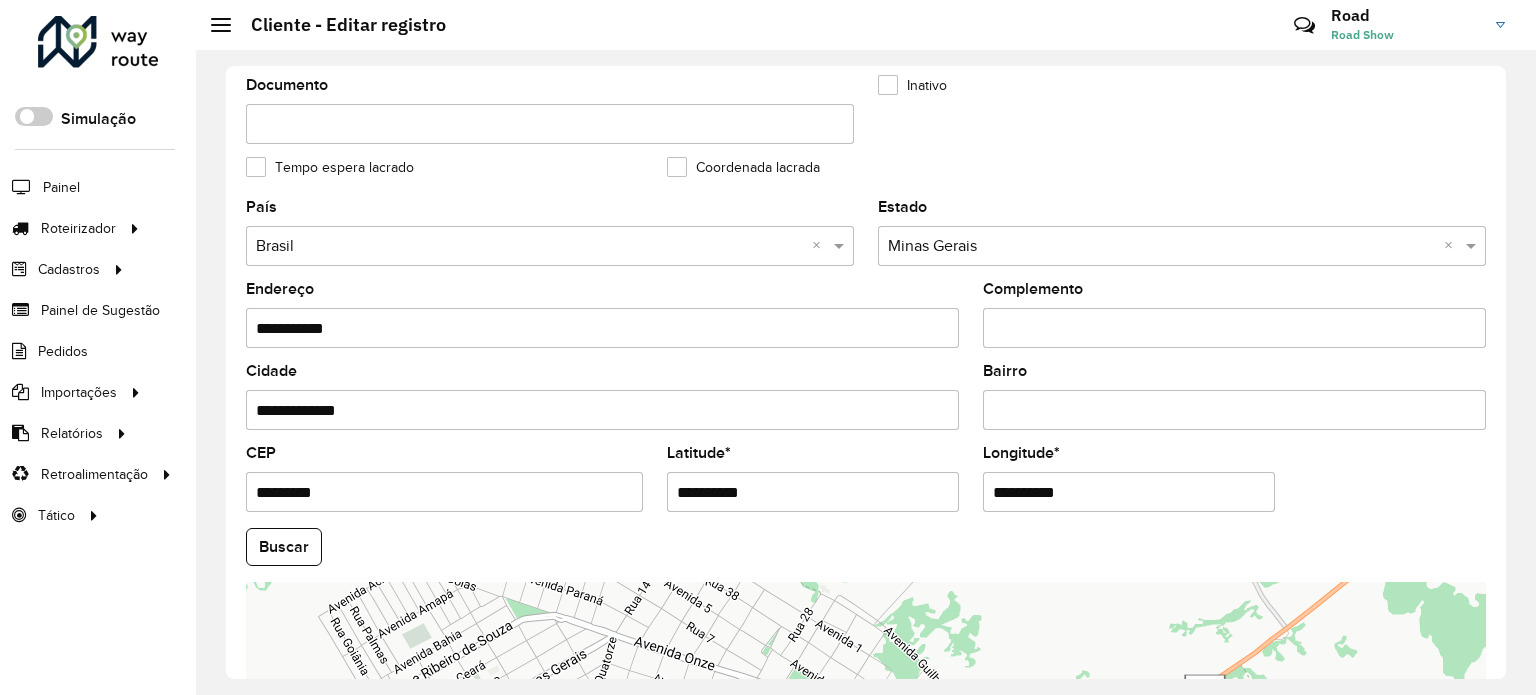 drag, startPoint x: 624, startPoint y: 488, endPoint x: 496, endPoint y: 479, distance: 128.31601 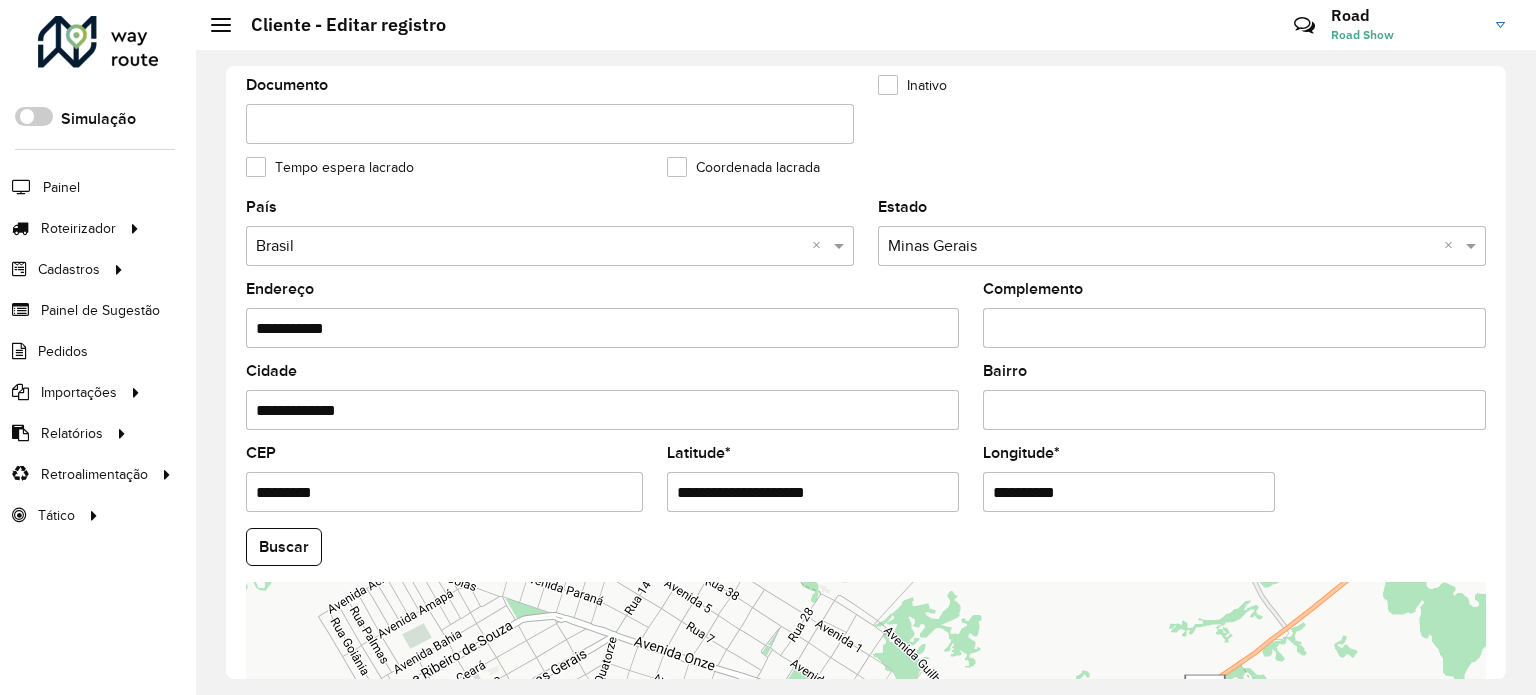 drag, startPoint x: 763, startPoint y: 484, endPoint x: 912, endPoint y: 484, distance: 149 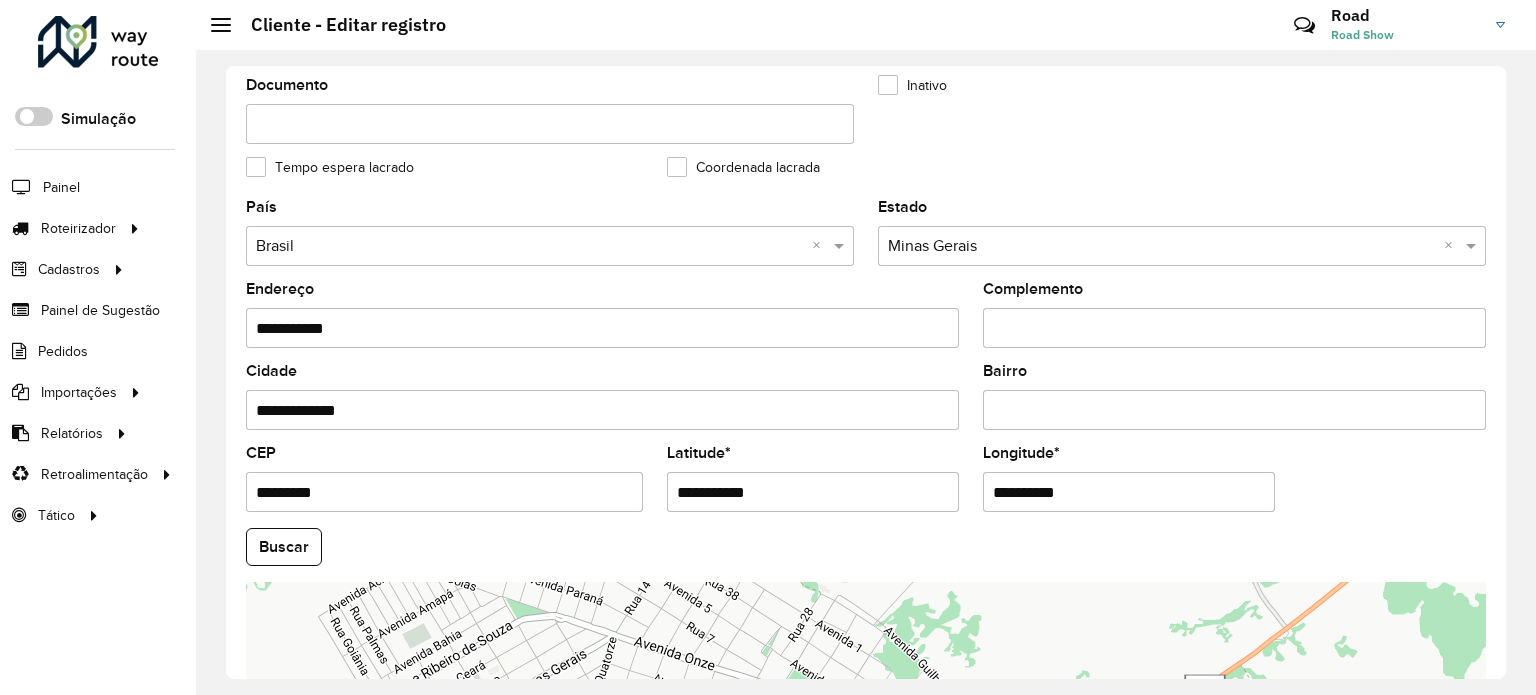 type on "**********" 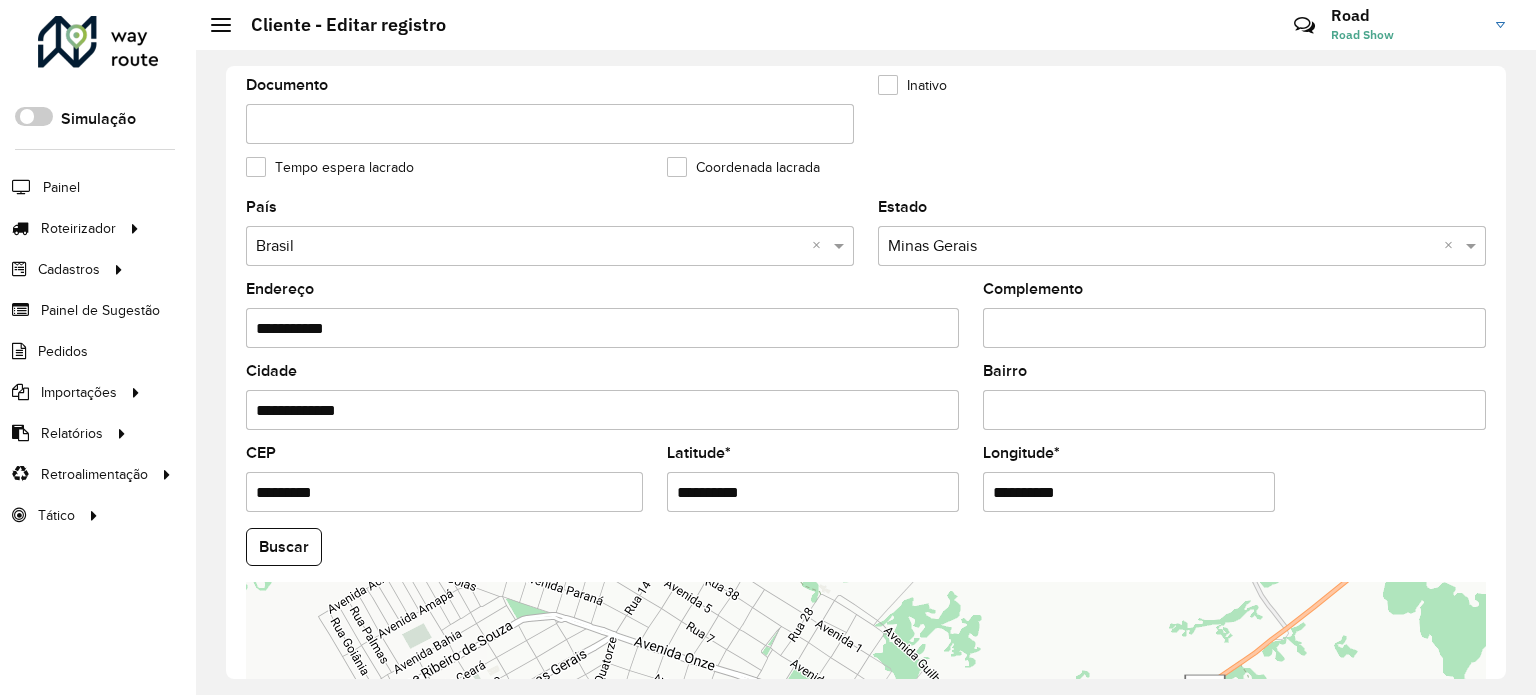 drag, startPoint x: 865, startPoint y: 456, endPoint x: 607, endPoint y: 454, distance: 258.00775 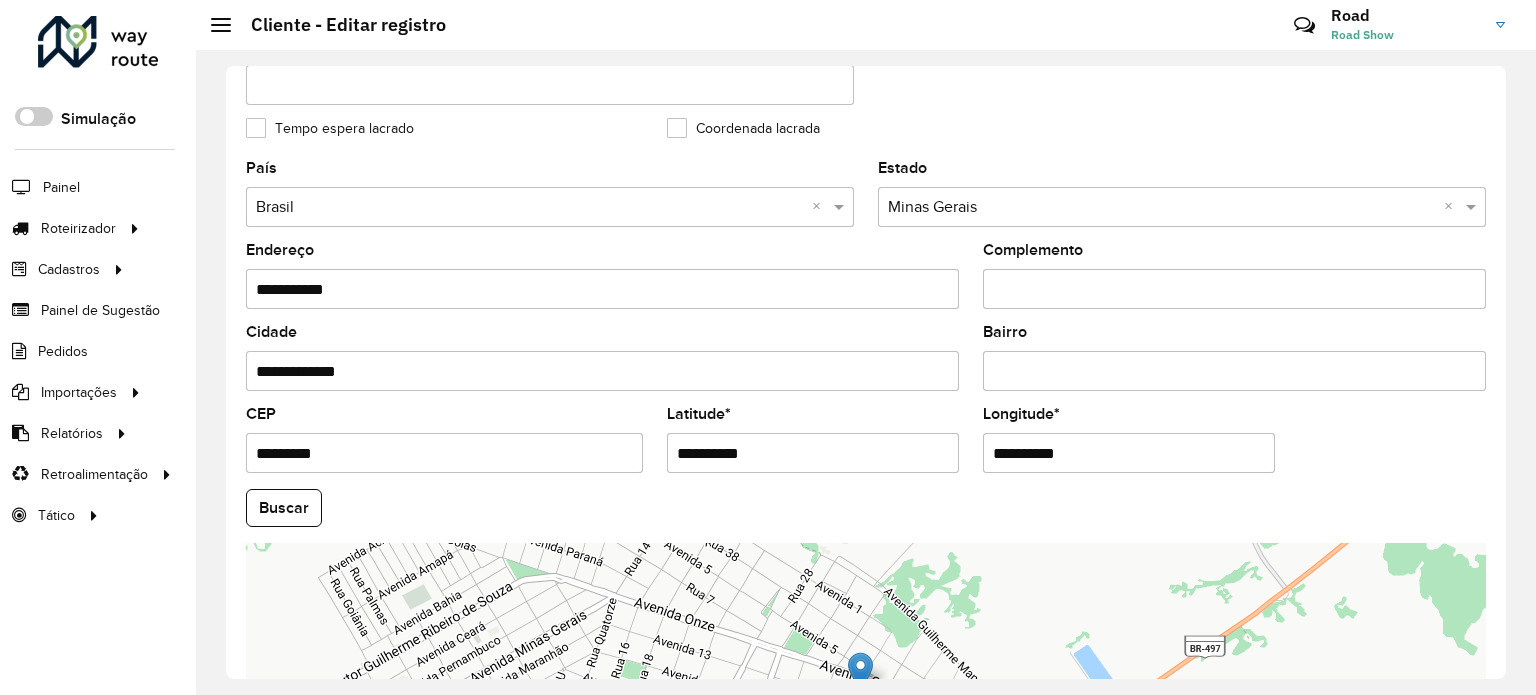 scroll, scrollTop: 784, scrollLeft: 0, axis: vertical 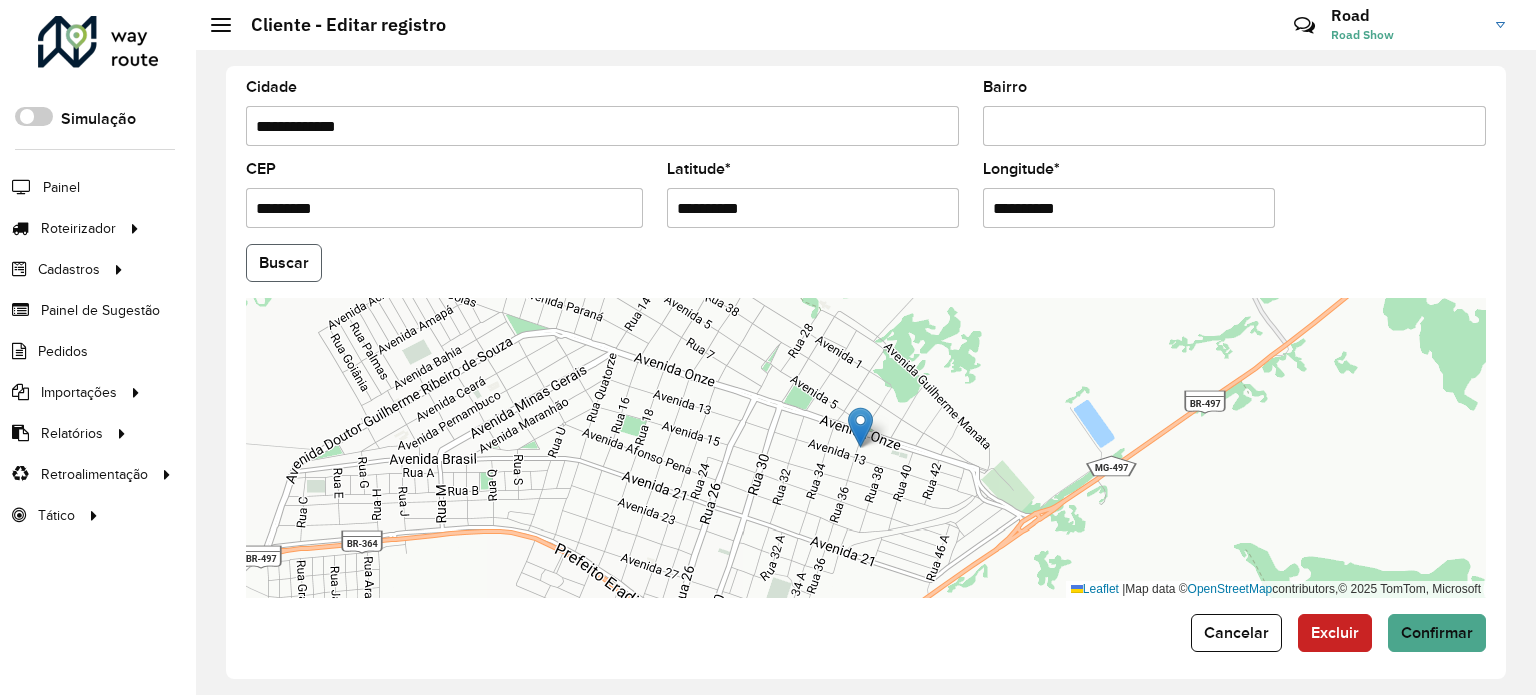 click on "Buscar" 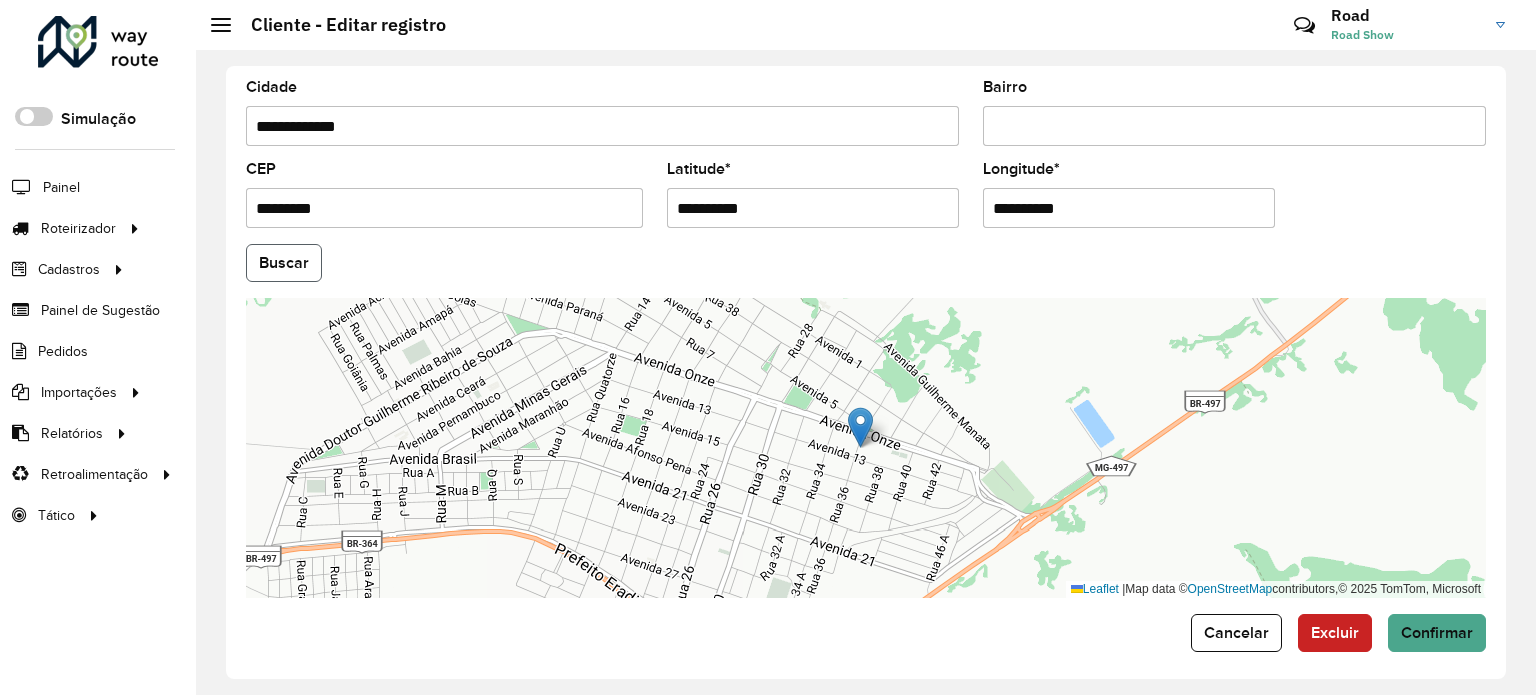 click on "Buscar" 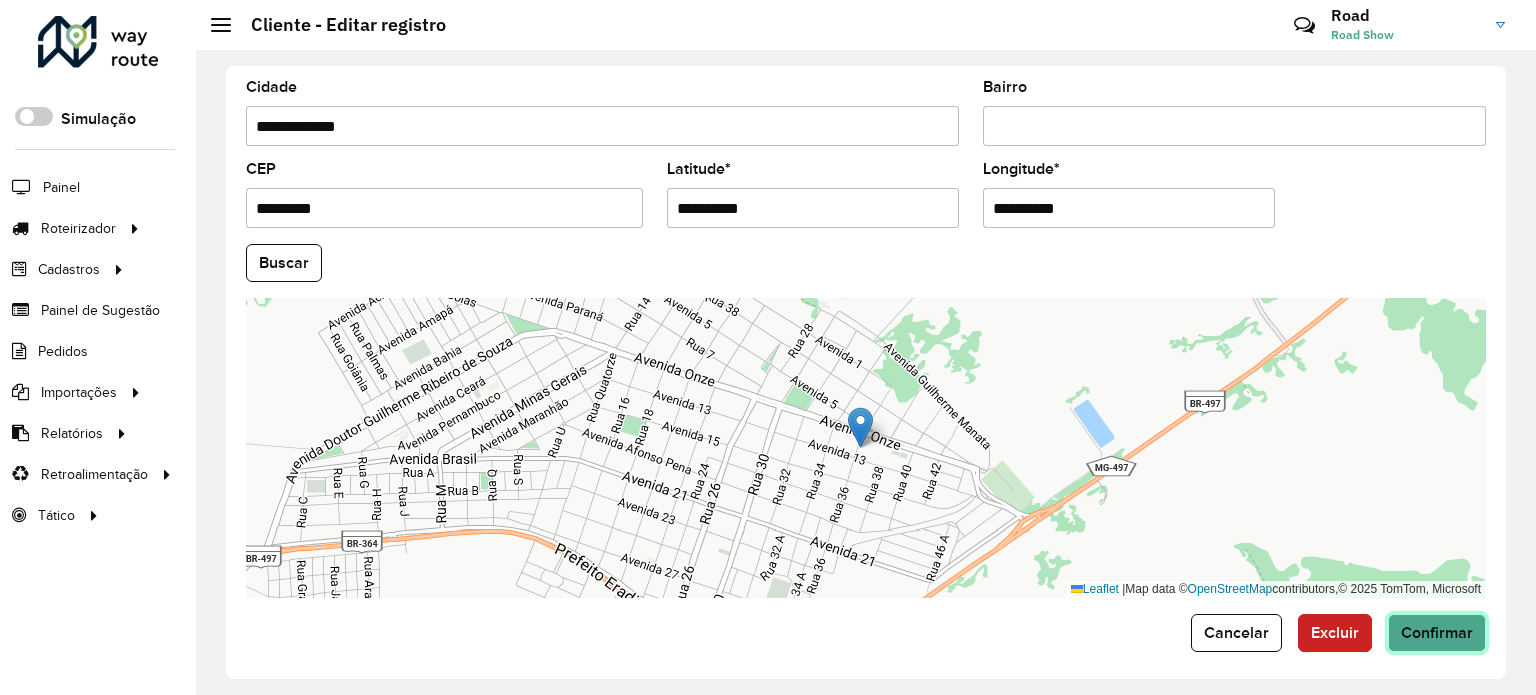 click on "Confirmar" 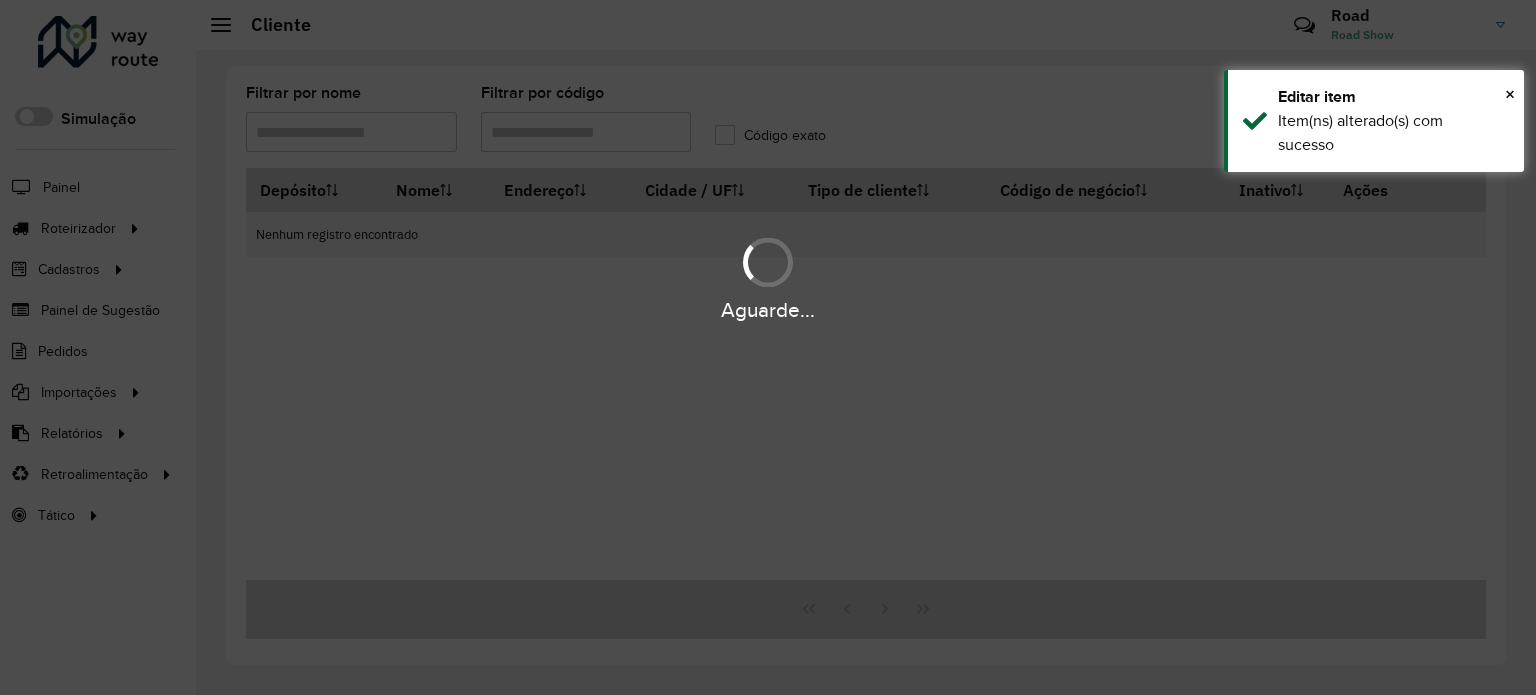type on "****" 